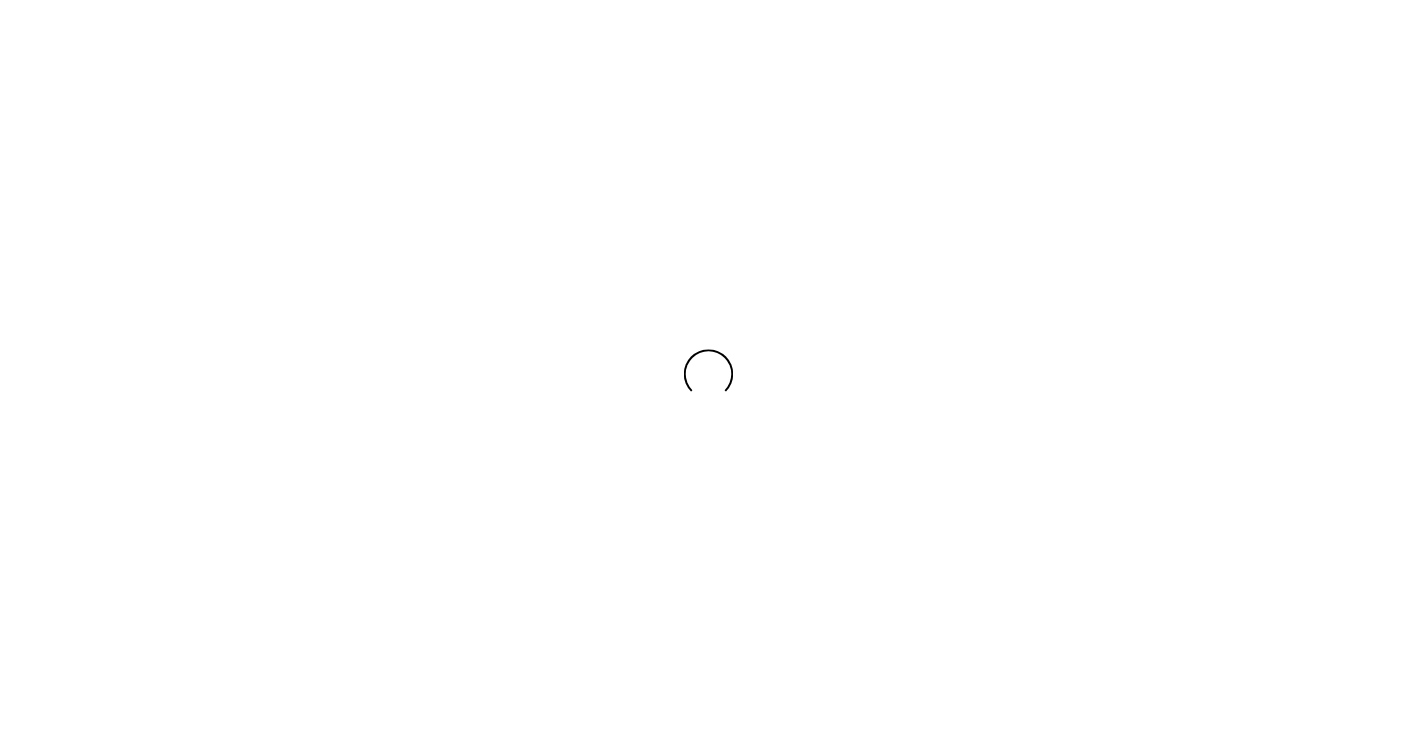 scroll, scrollTop: 0, scrollLeft: 0, axis: both 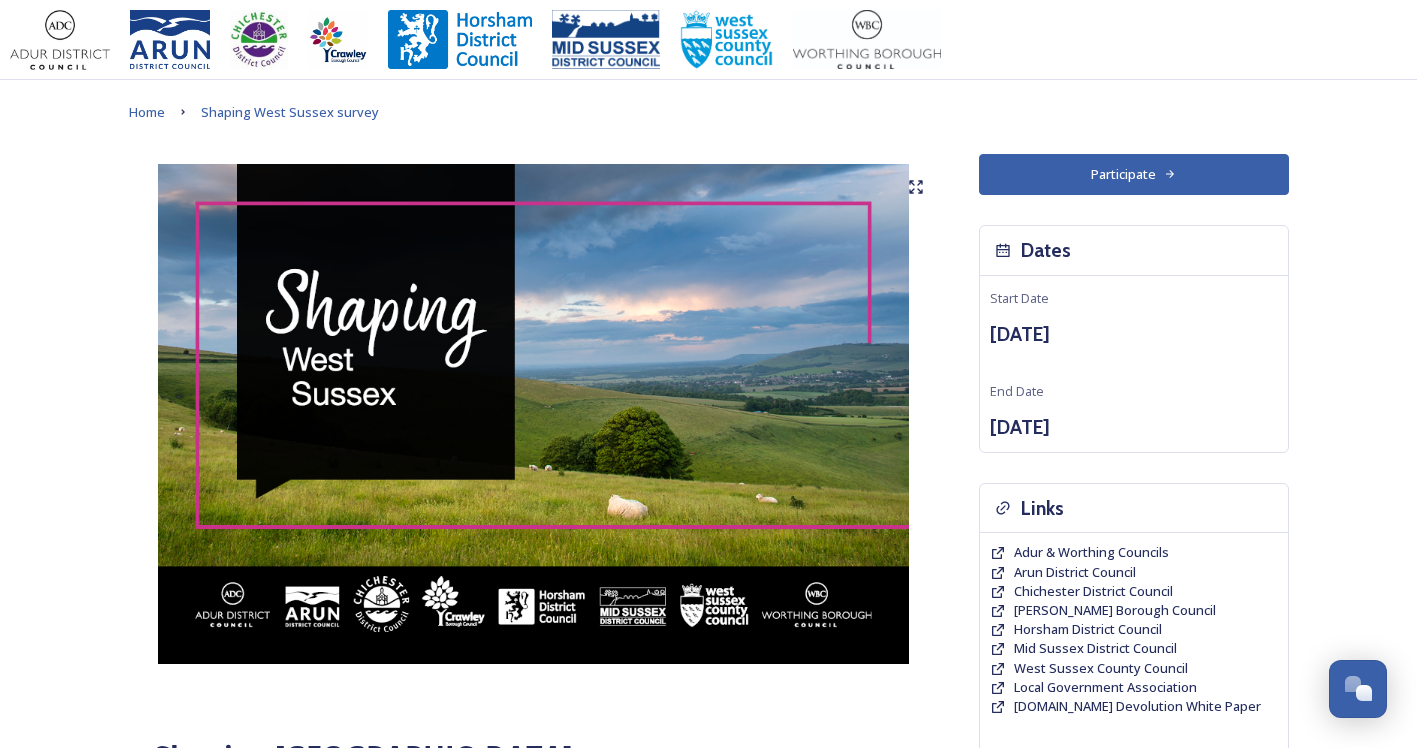 click on "Participate" at bounding box center (1134, 174) 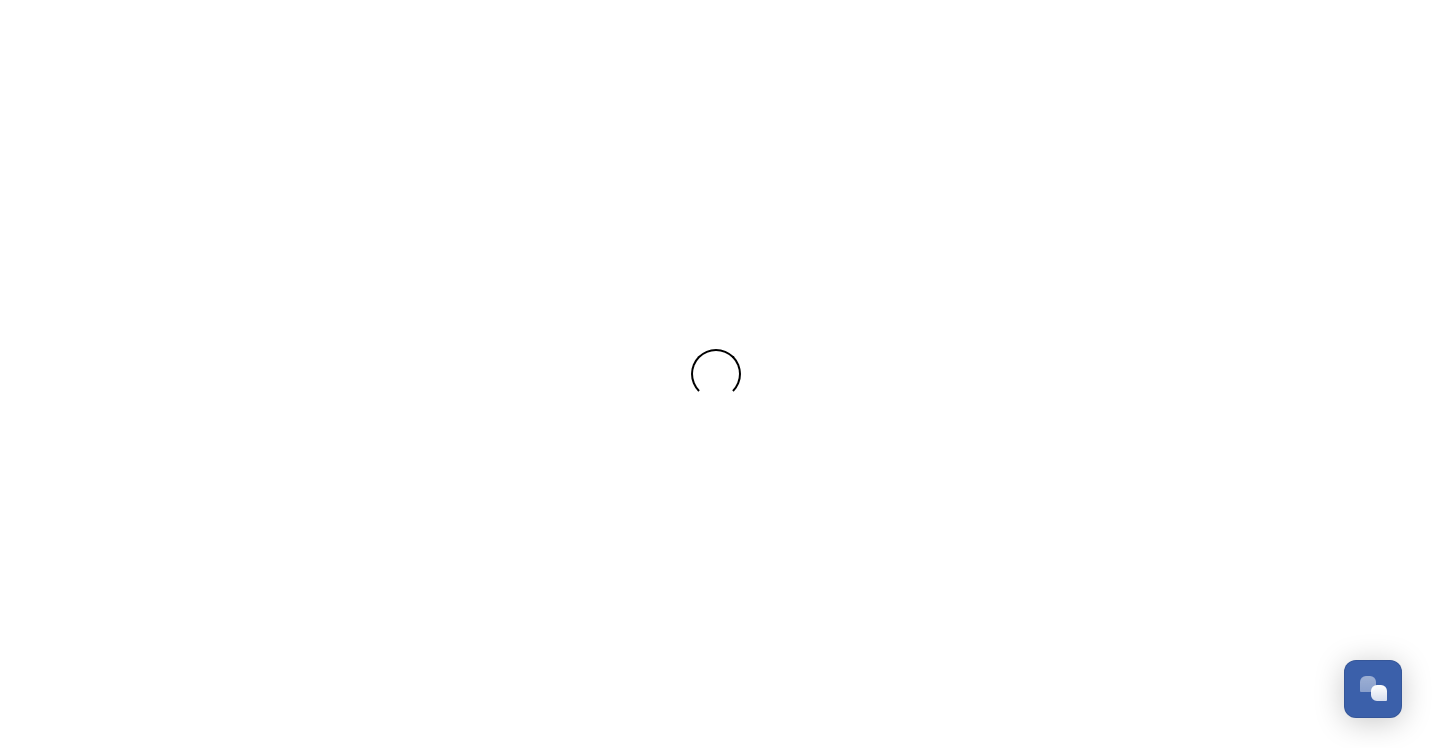 scroll, scrollTop: 0, scrollLeft: 0, axis: both 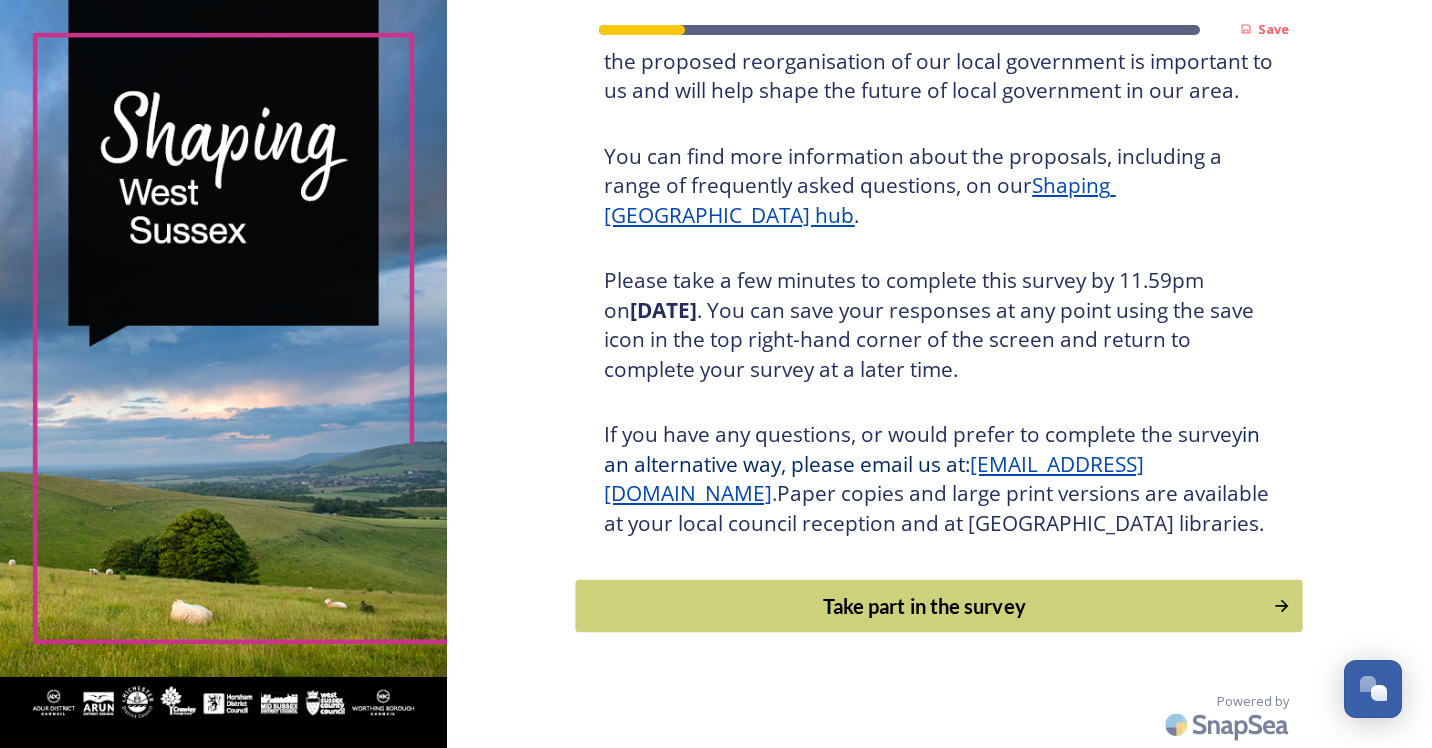 click on "Take part in the survey" at bounding box center (925, 606) 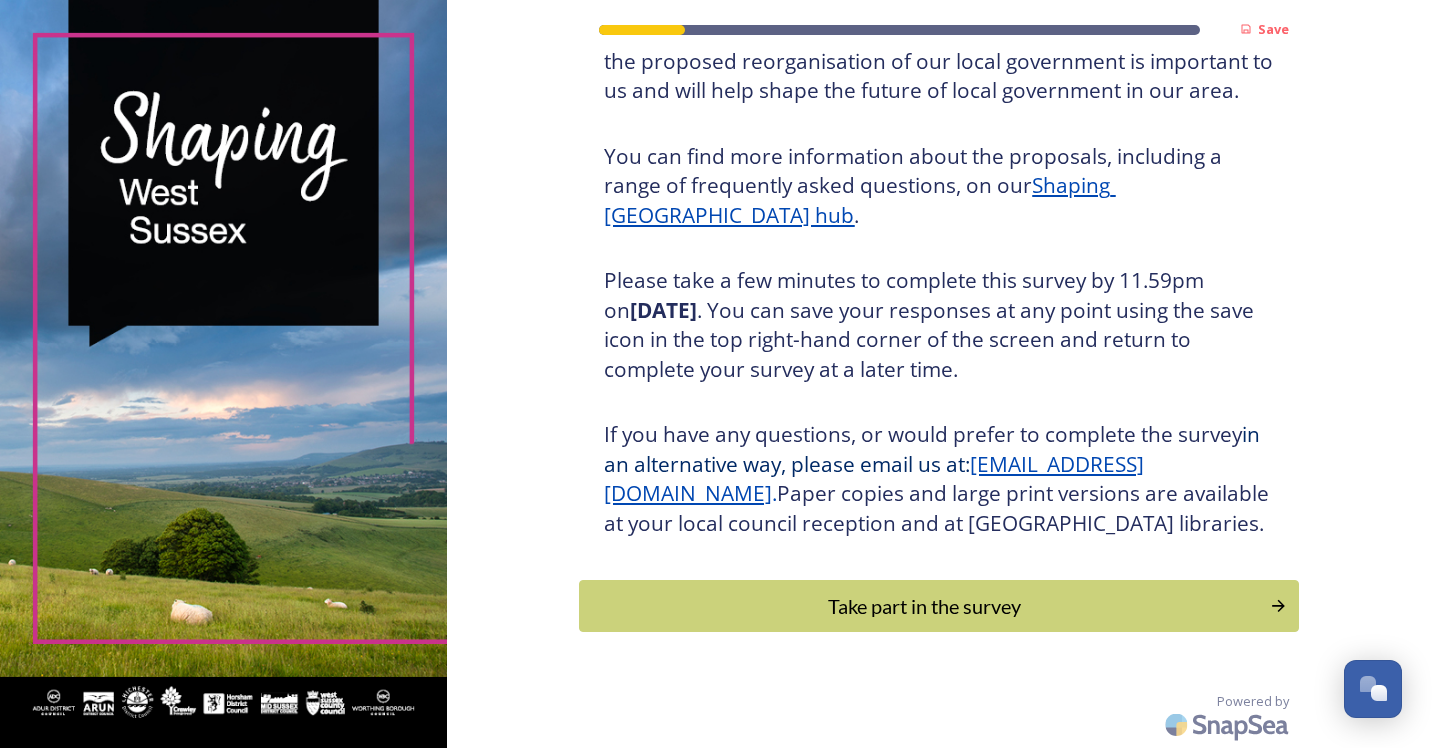 scroll, scrollTop: 0, scrollLeft: 0, axis: both 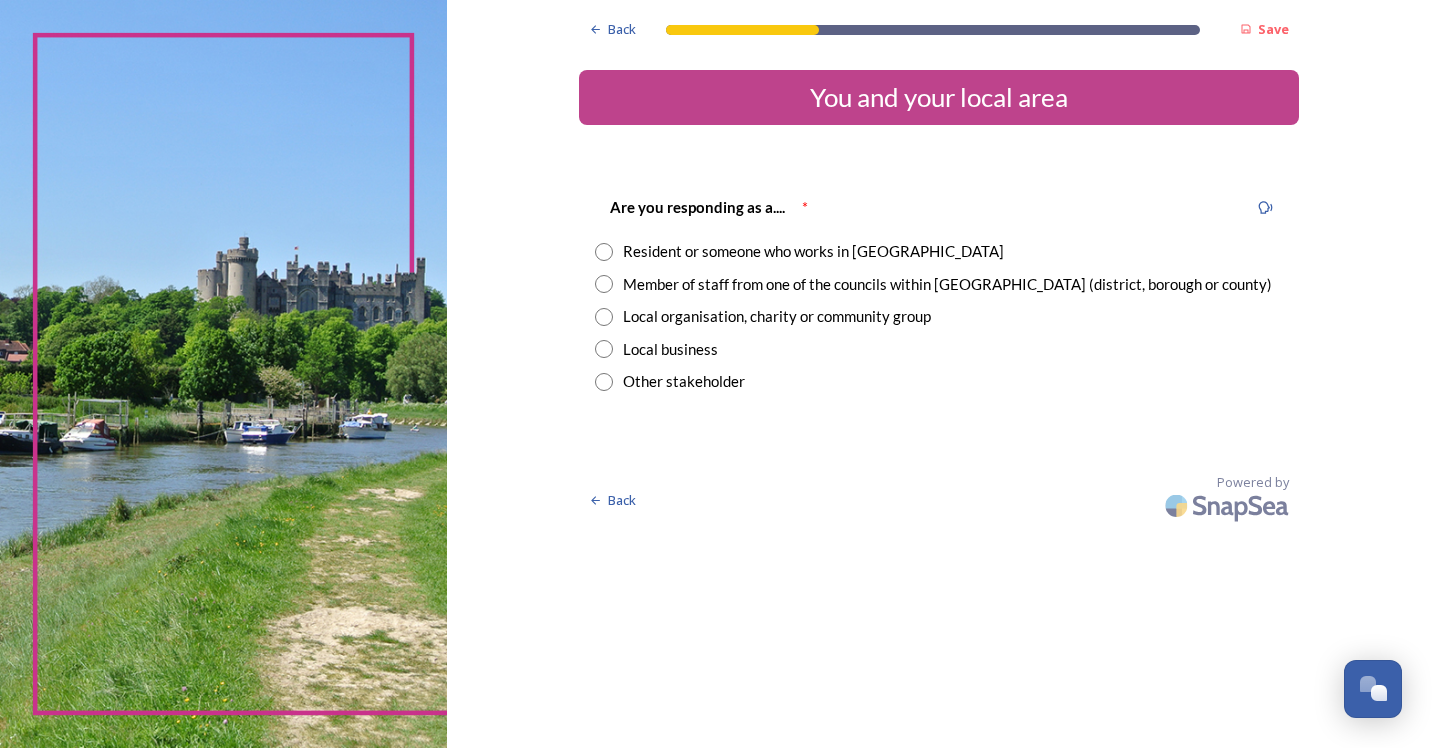 click at bounding box center [604, 252] 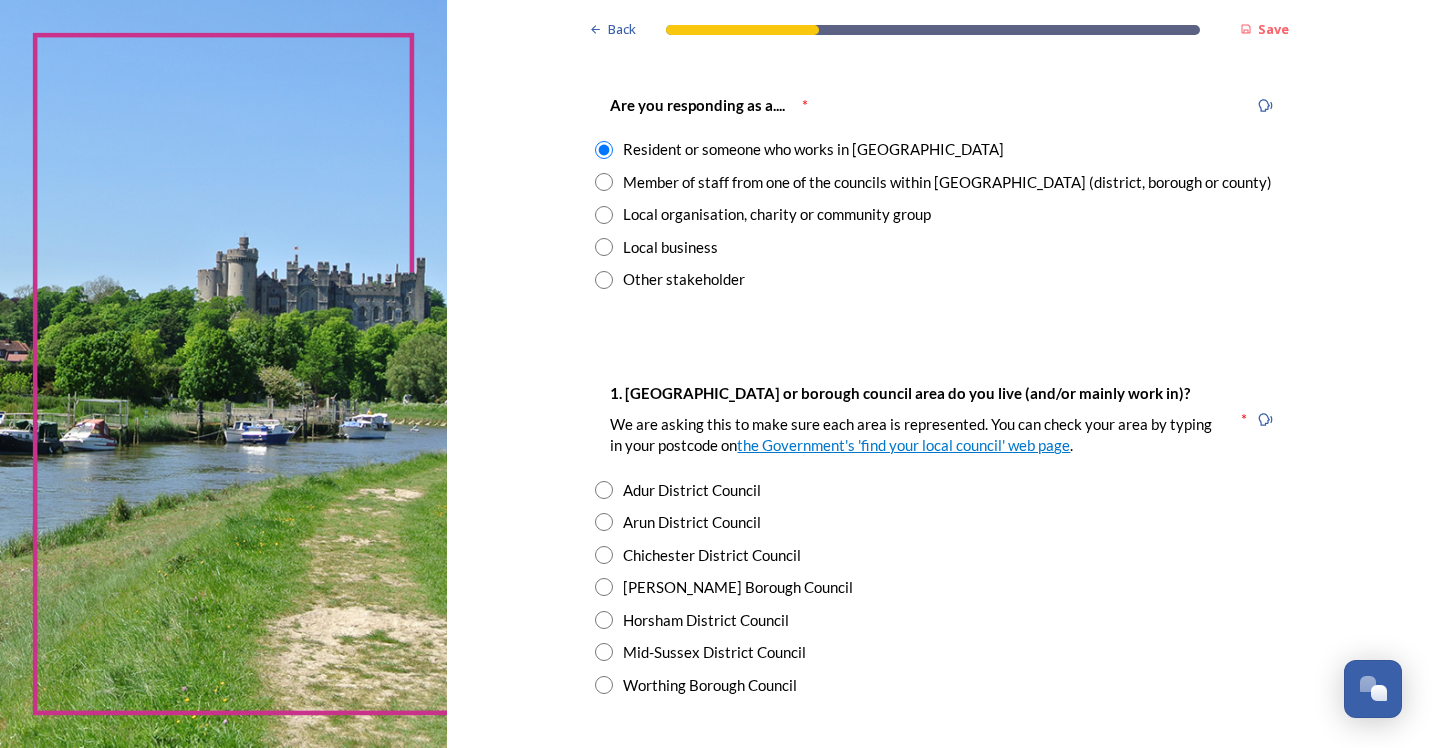 scroll, scrollTop: 200, scrollLeft: 0, axis: vertical 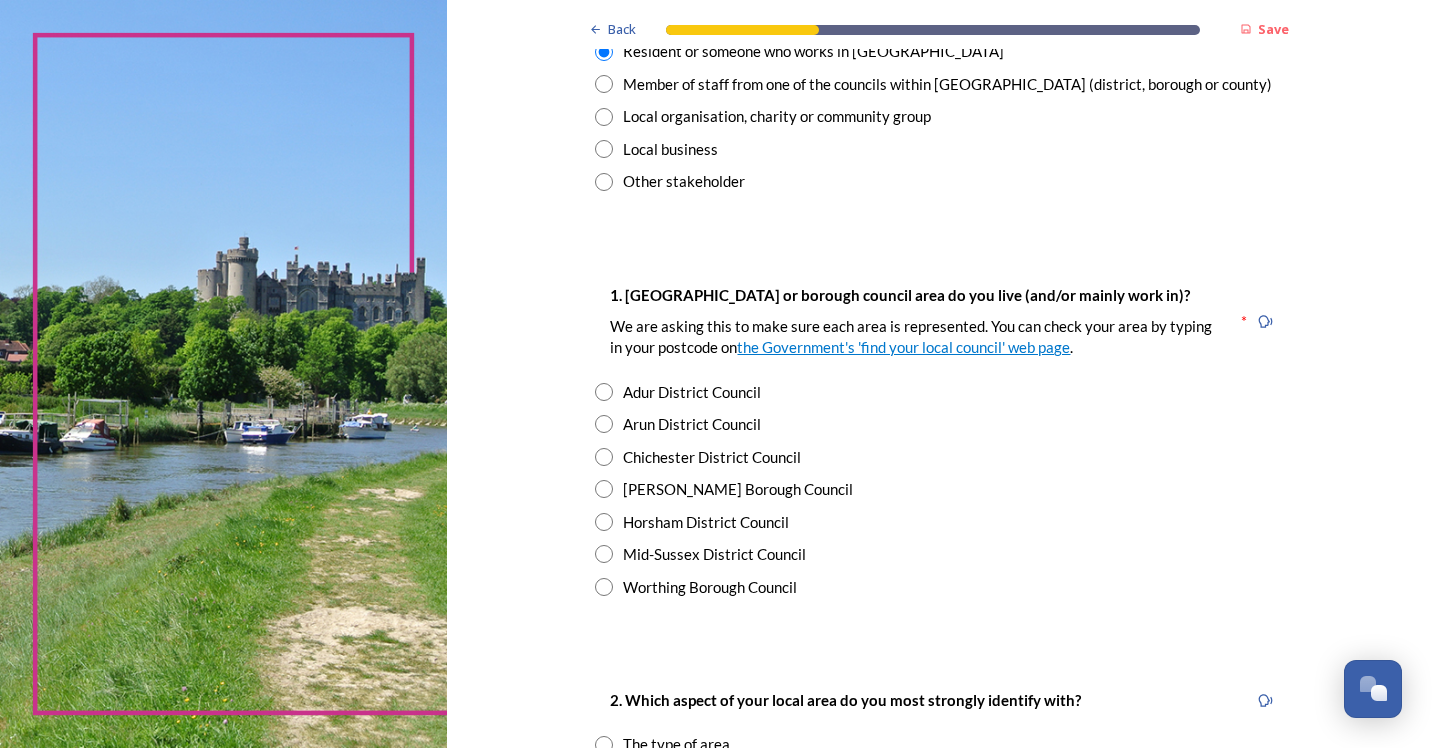 drag, startPoint x: 601, startPoint y: 525, endPoint x: 635, endPoint y: 527, distance: 34.058773 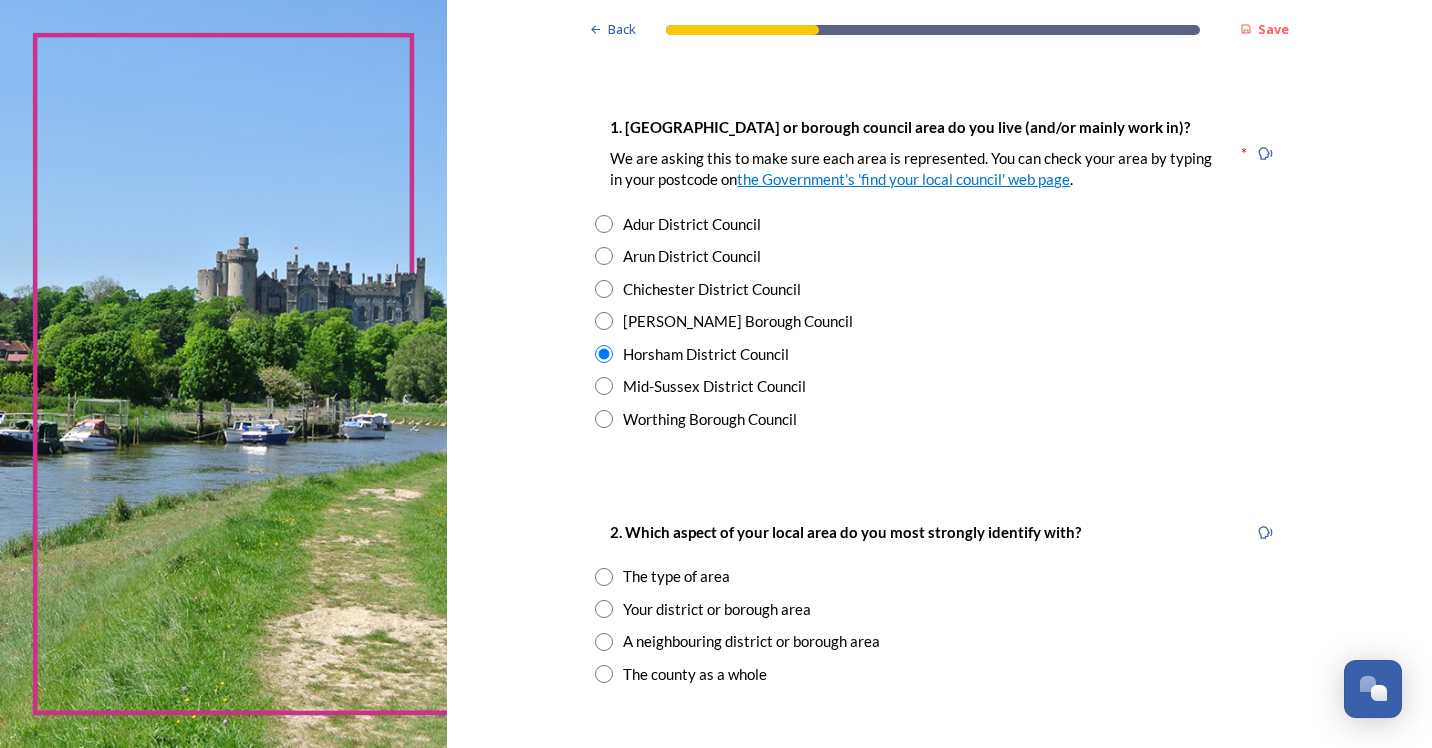 scroll, scrollTop: 600, scrollLeft: 0, axis: vertical 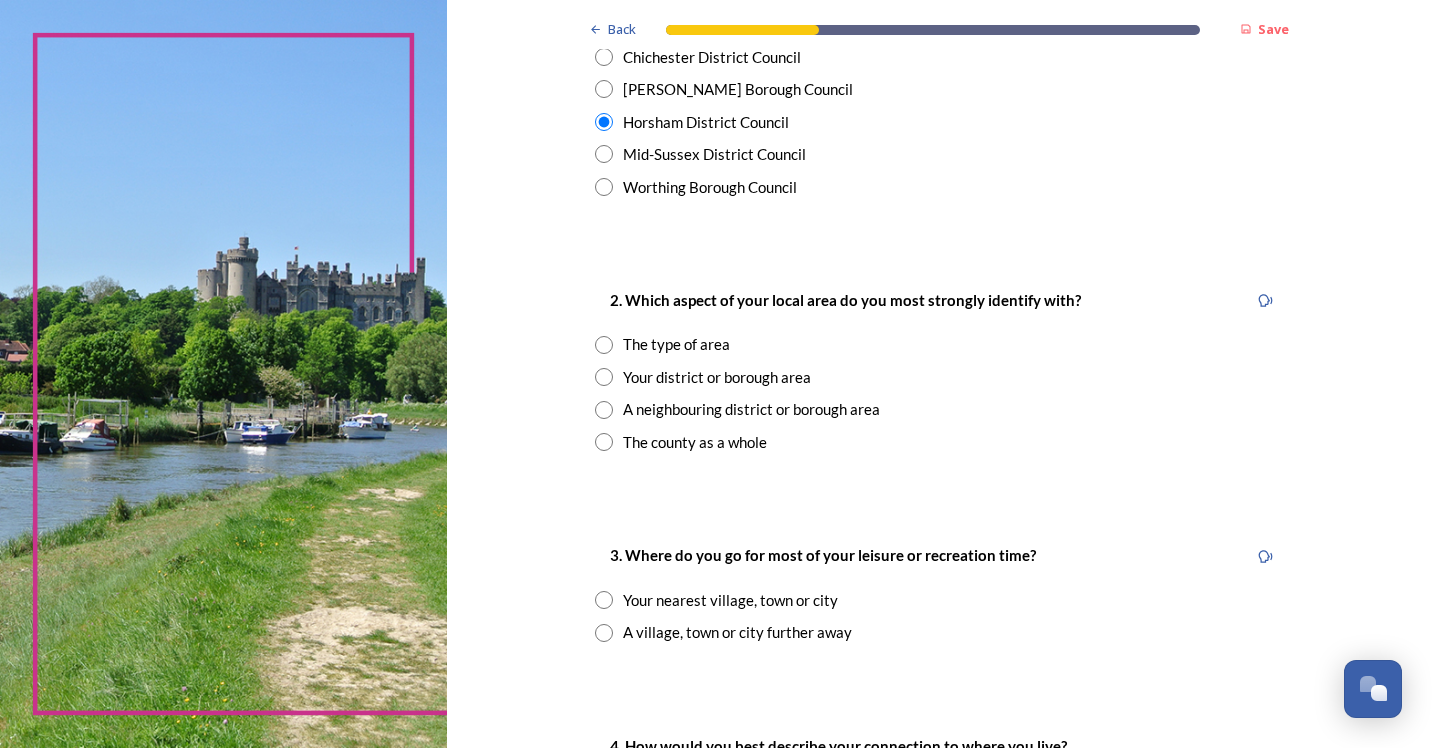 click at bounding box center (604, 442) 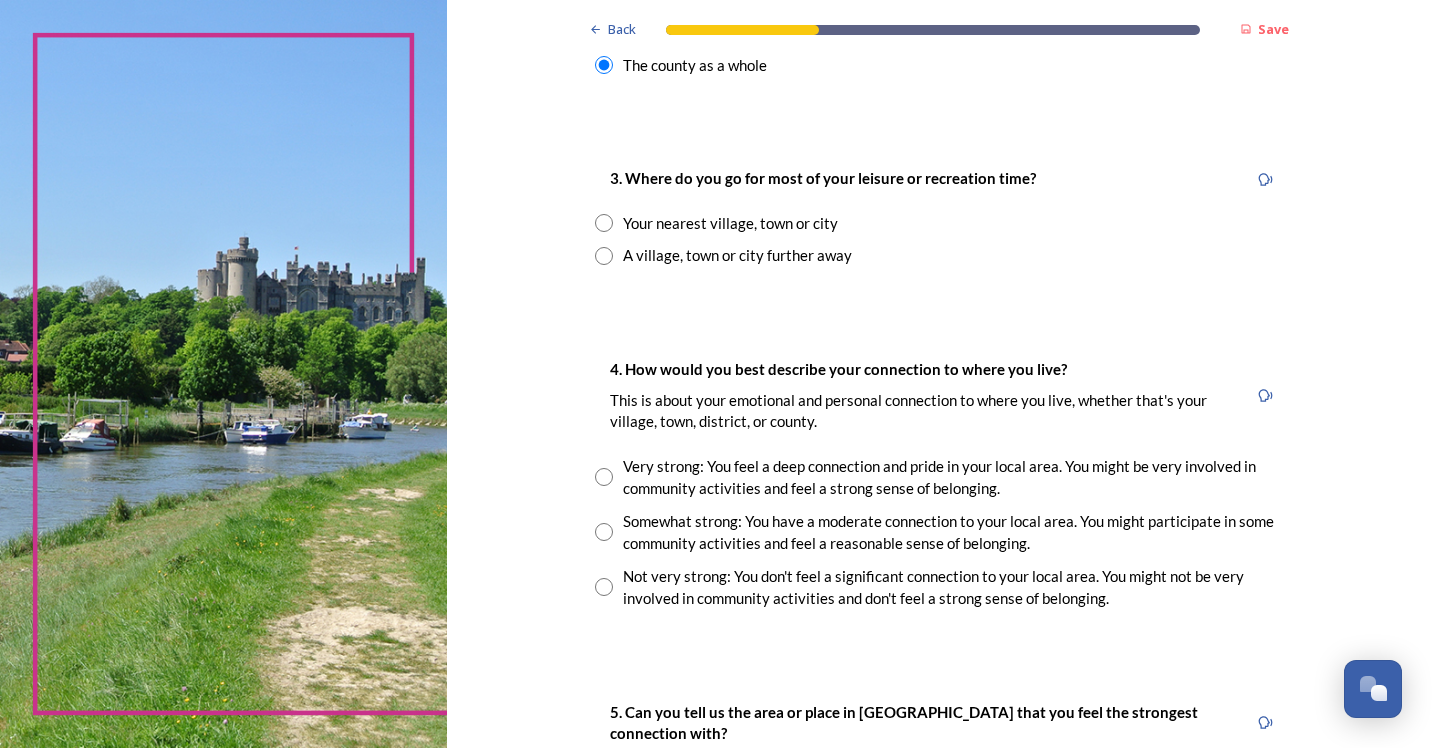 scroll, scrollTop: 1000, scrollLeft: 0, axis: vertical 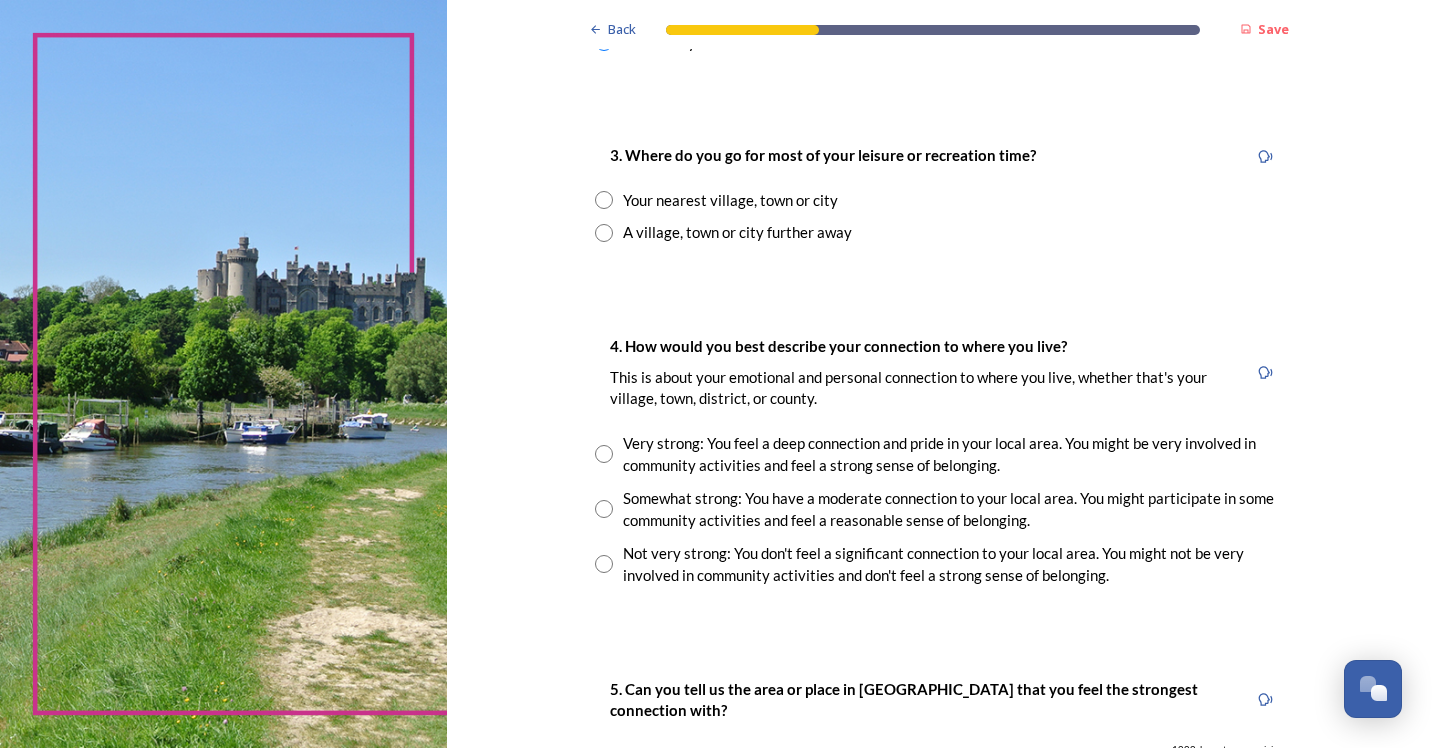 click at bounding box center (604, 200) 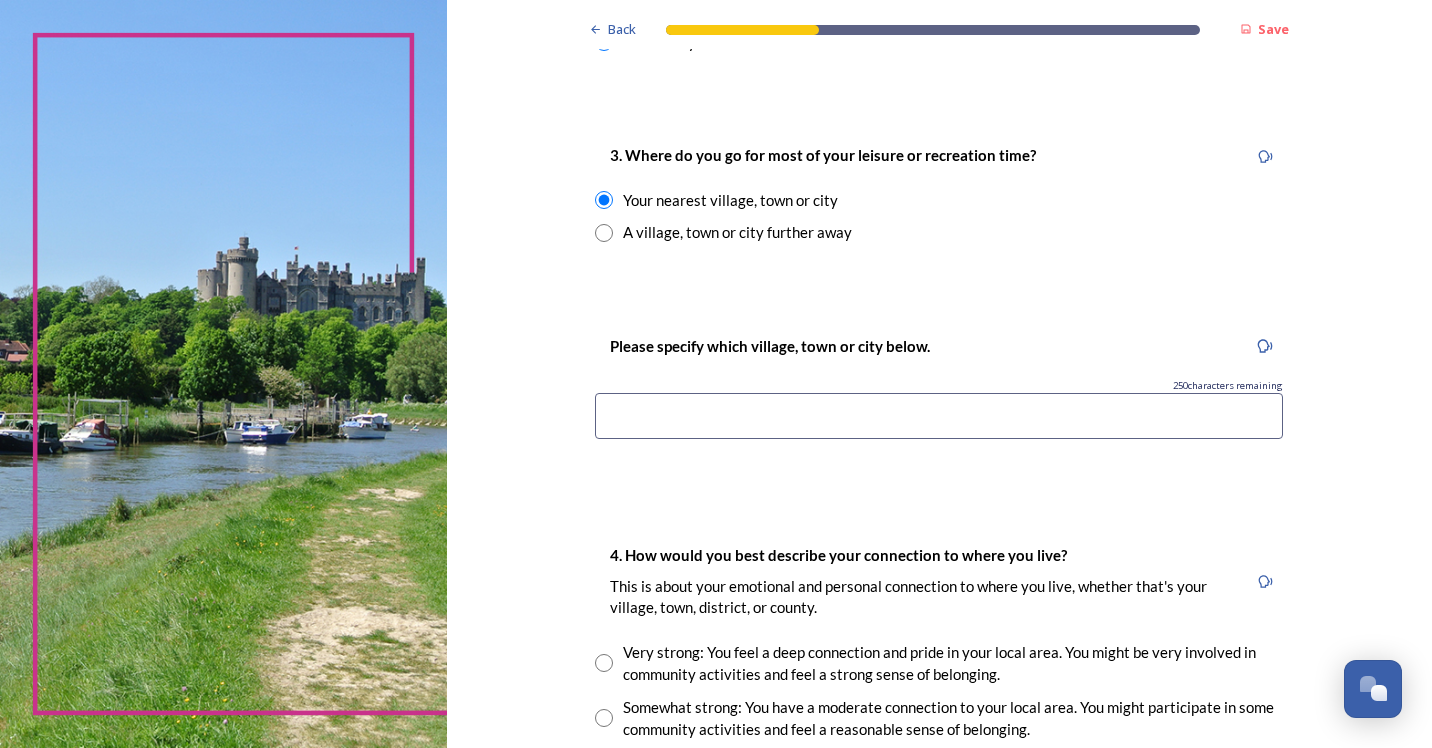 click at bounding box center [939, 416] 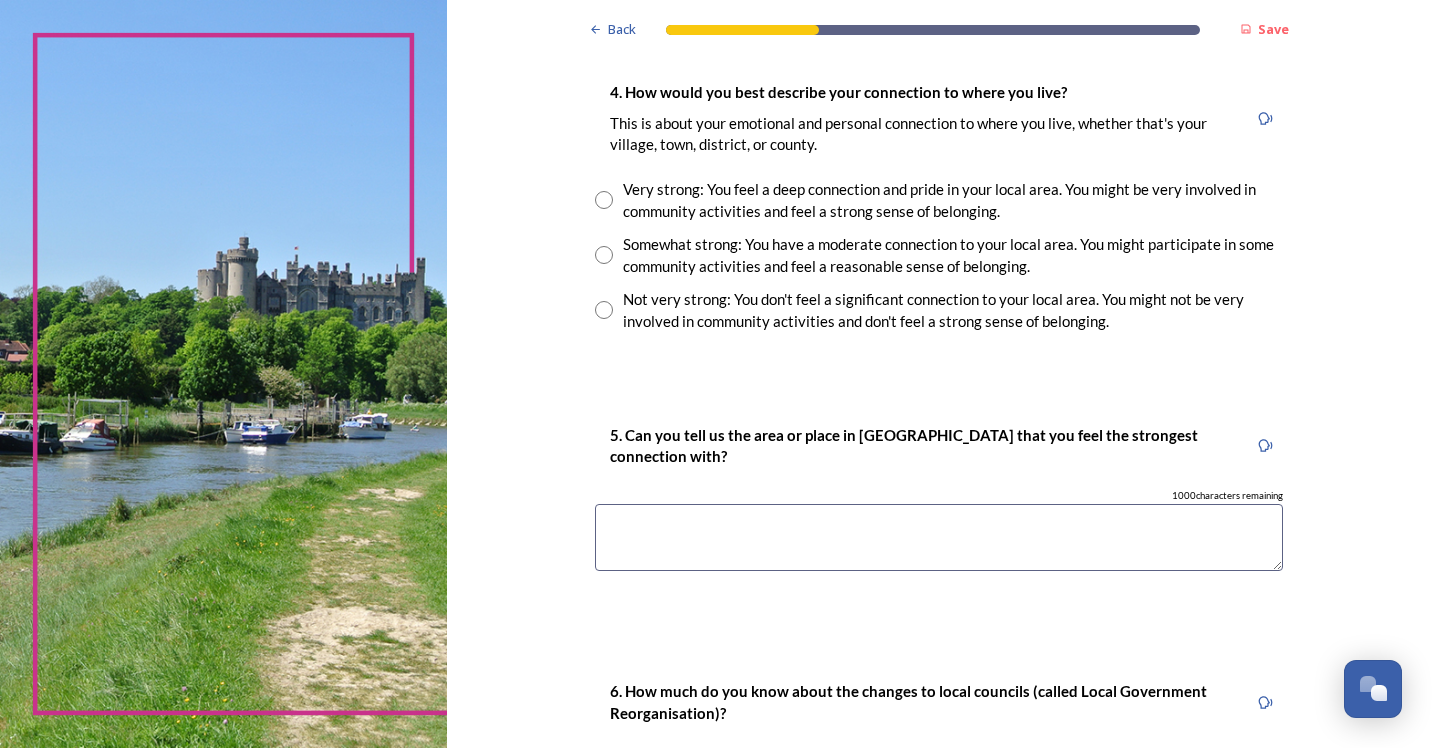 scroll, scrollTop: 1500, scrollLeft: 0, axis: vertical 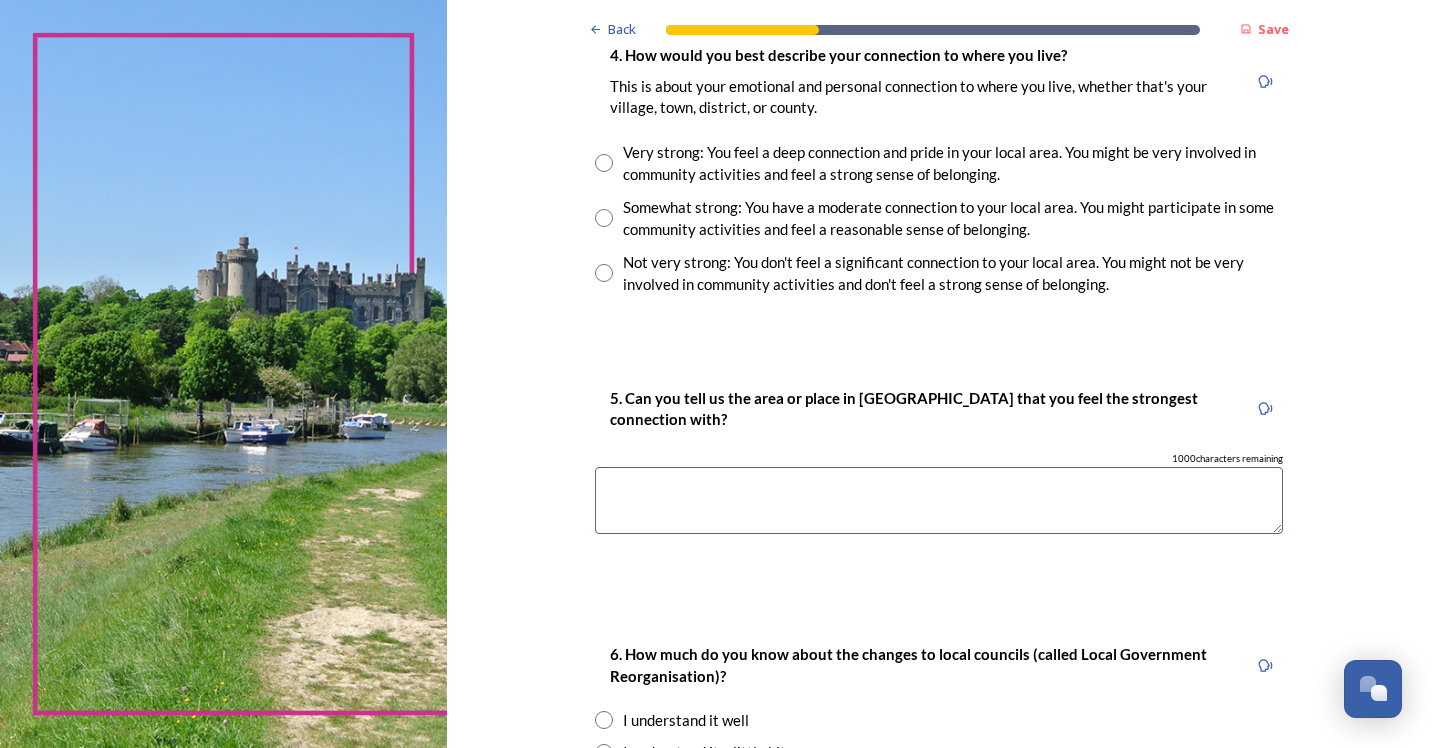 type on "horsham" 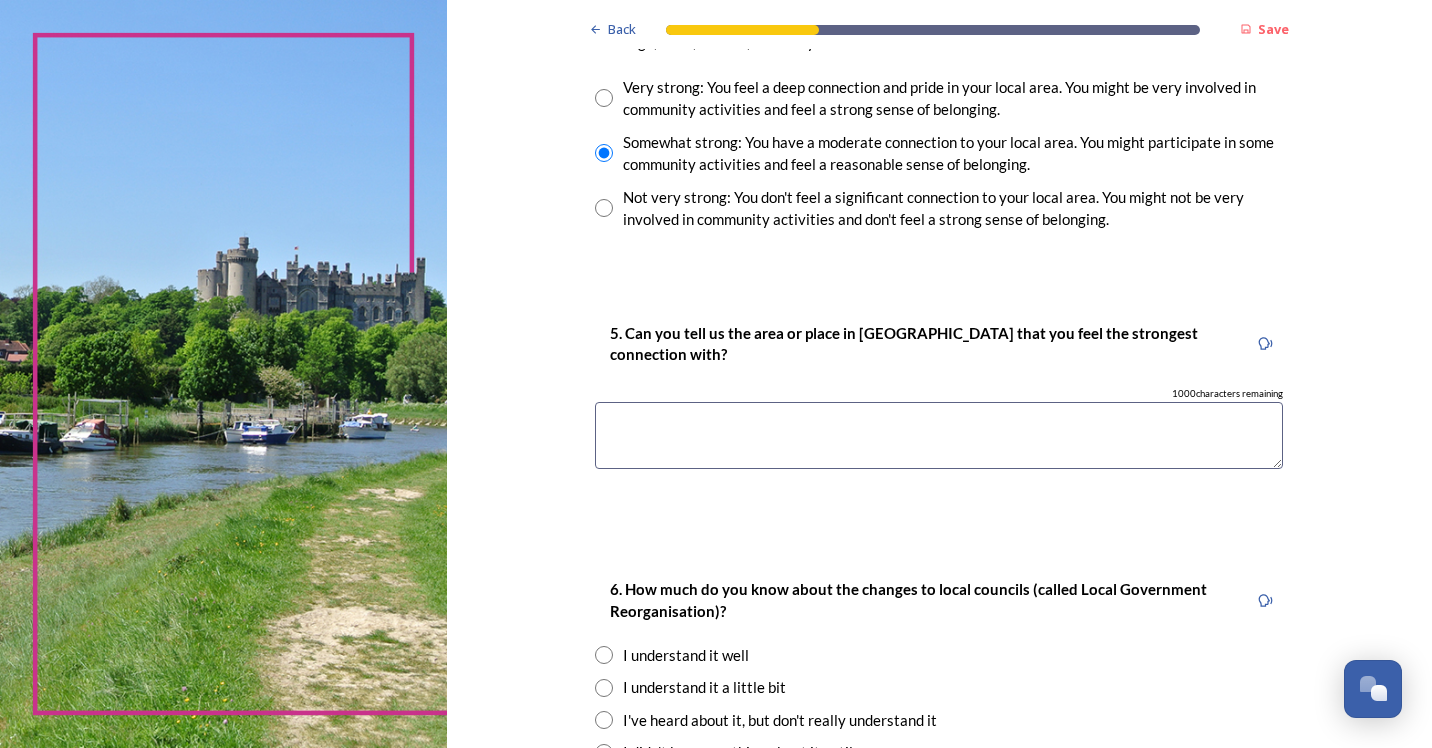 scroll, scrollTop: 1600, scrollLeft: 0, axis: vertical 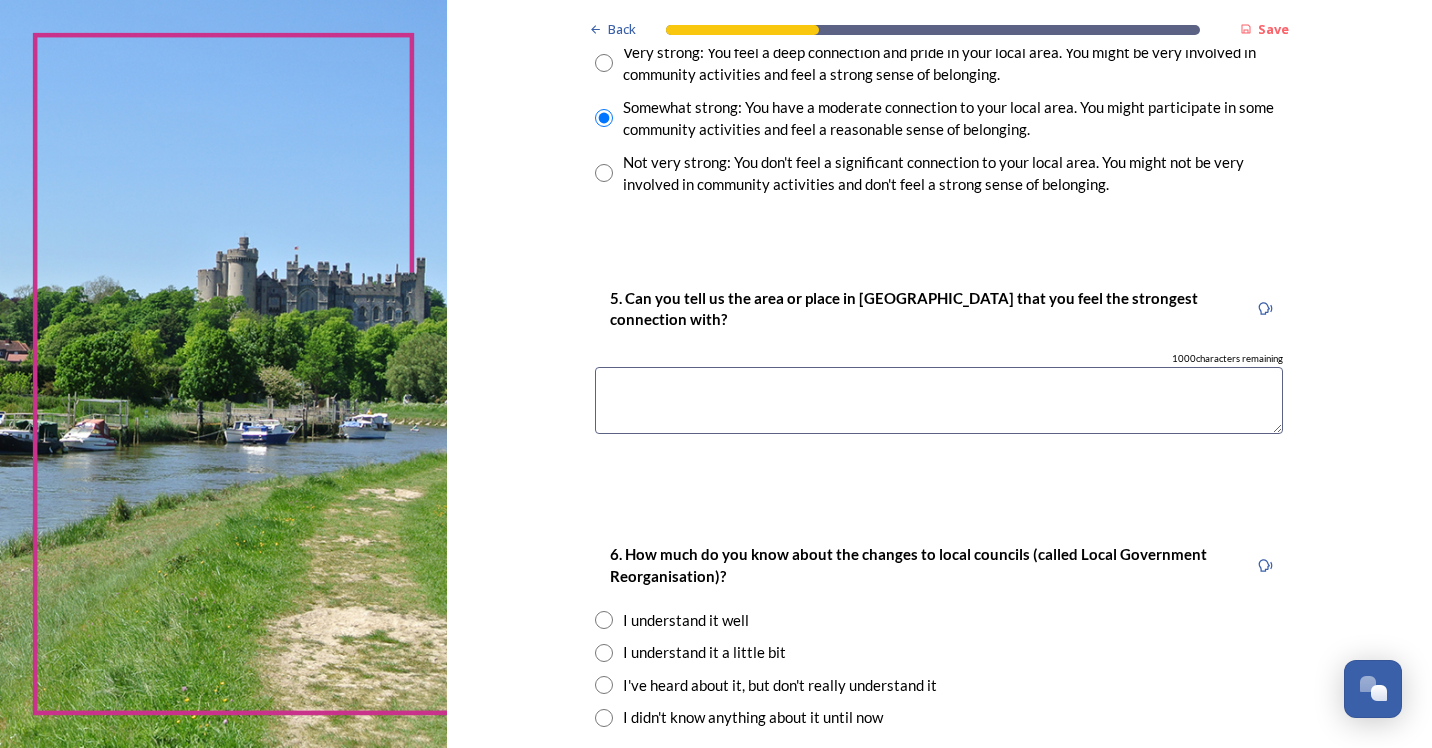 click at bounding box center (939, 400) 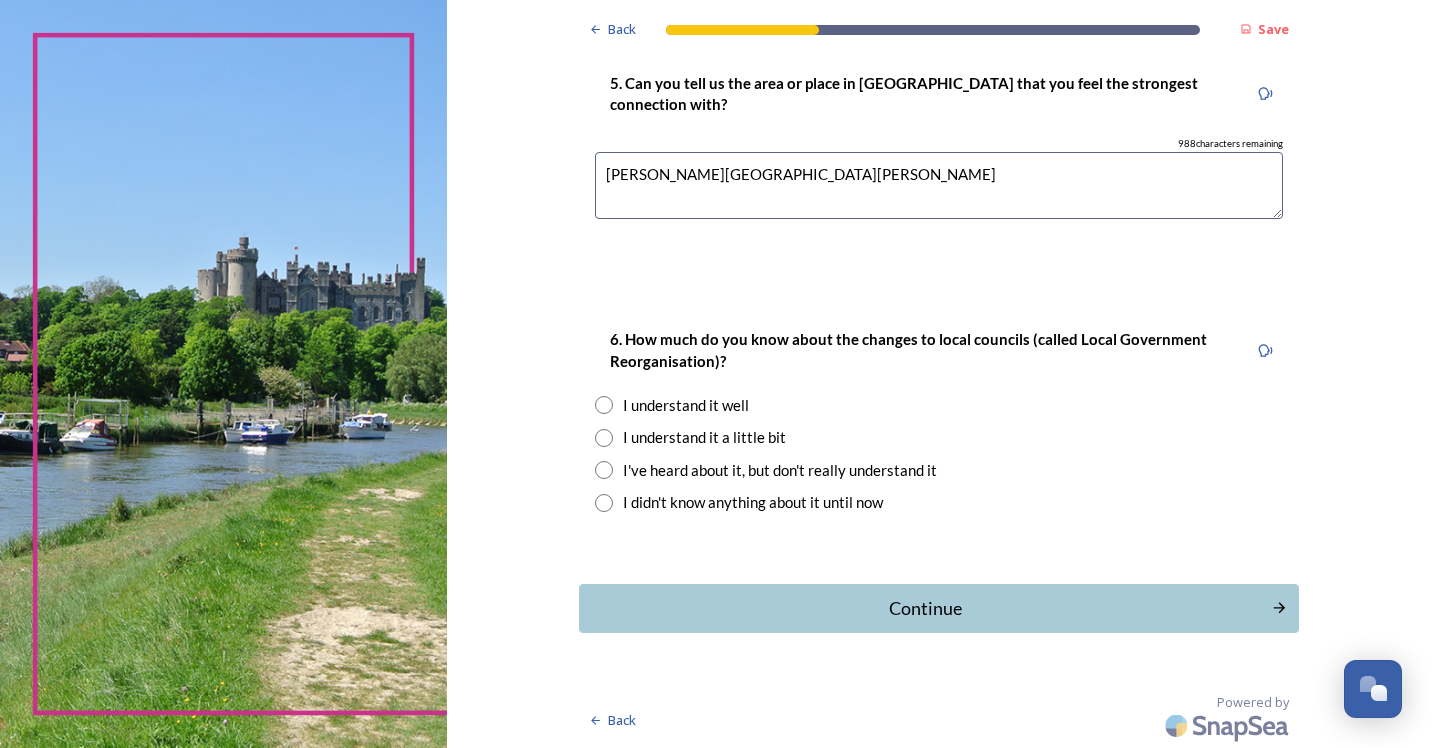 scroll, scrollTop: 1816, scrollLeft: 0, axis: vertical 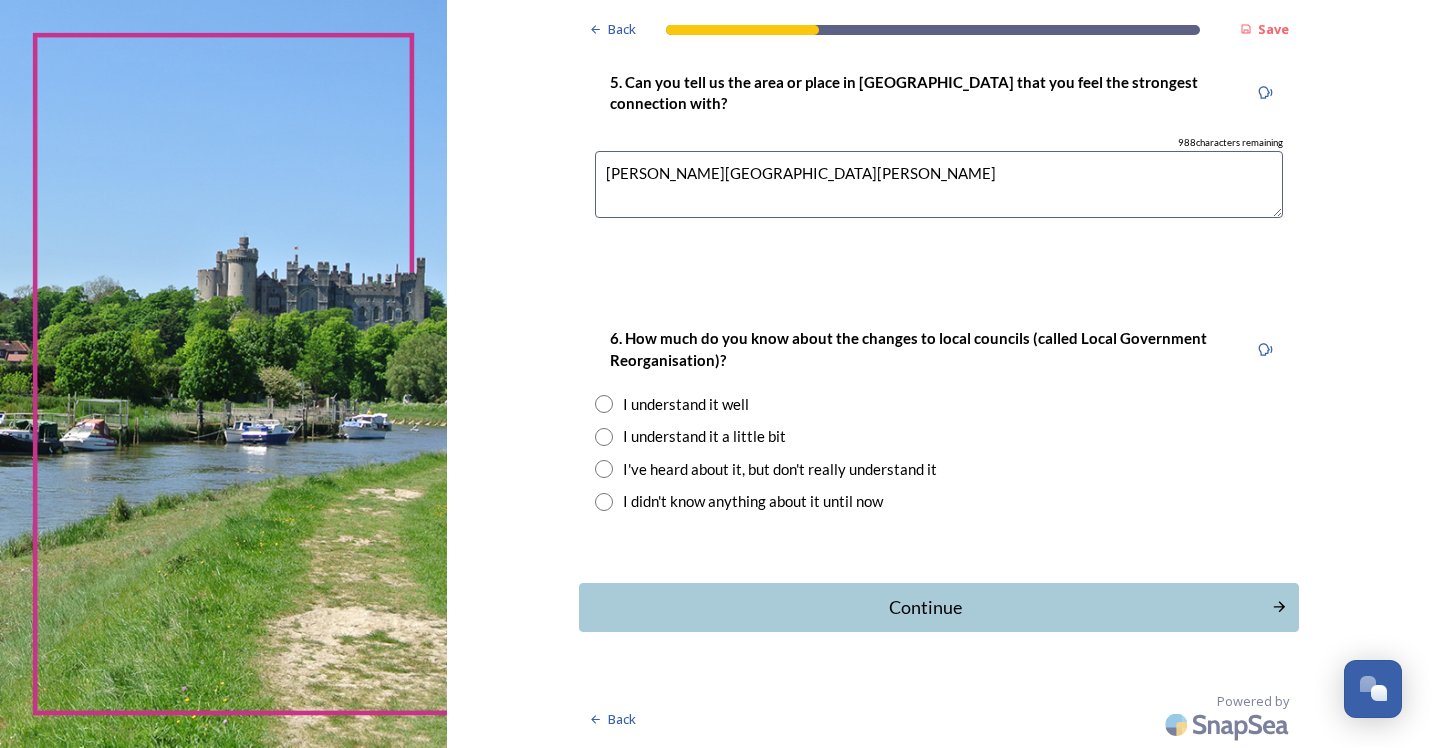 type on "burgess hill" 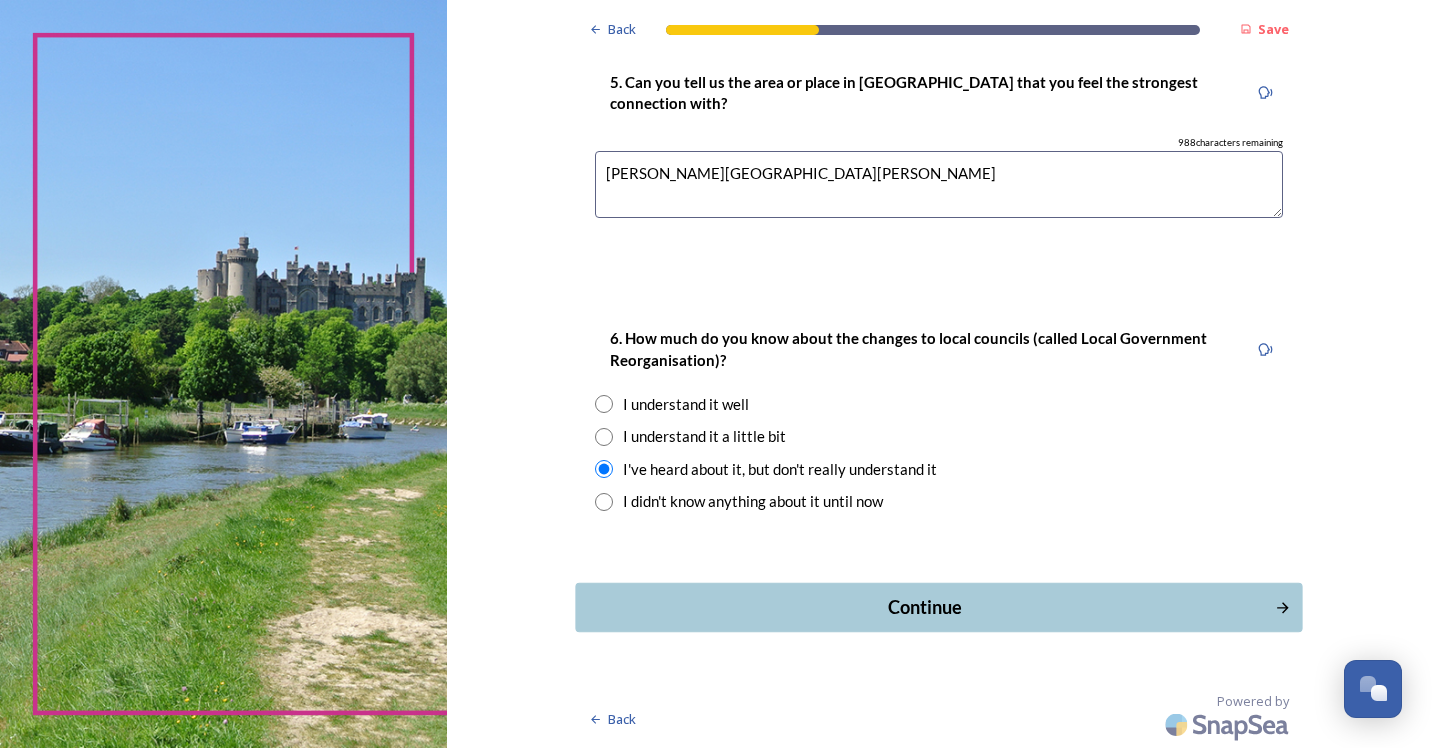 click on "Continue" at bounding box center [925, 607] 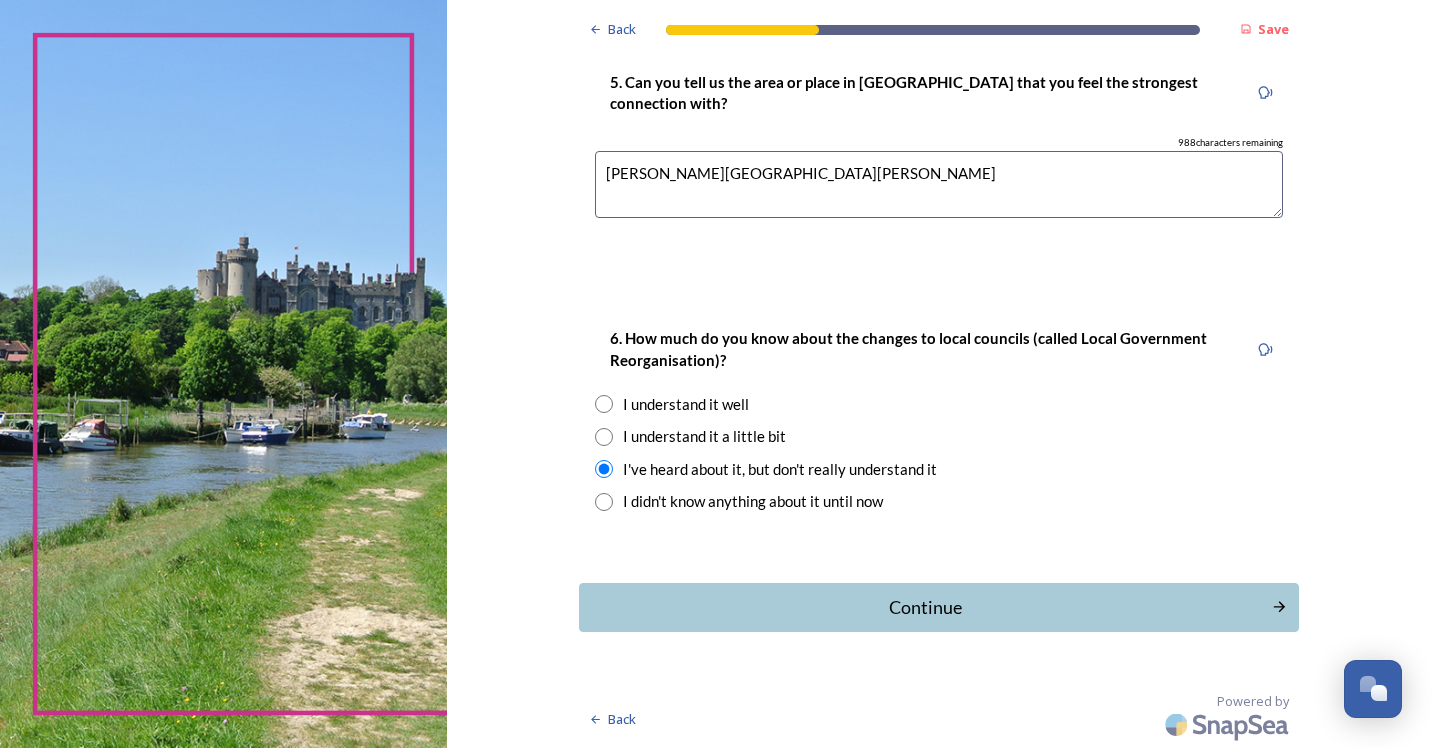 scroll, scrollTop: 0, scrollLeft: 0, axis: both 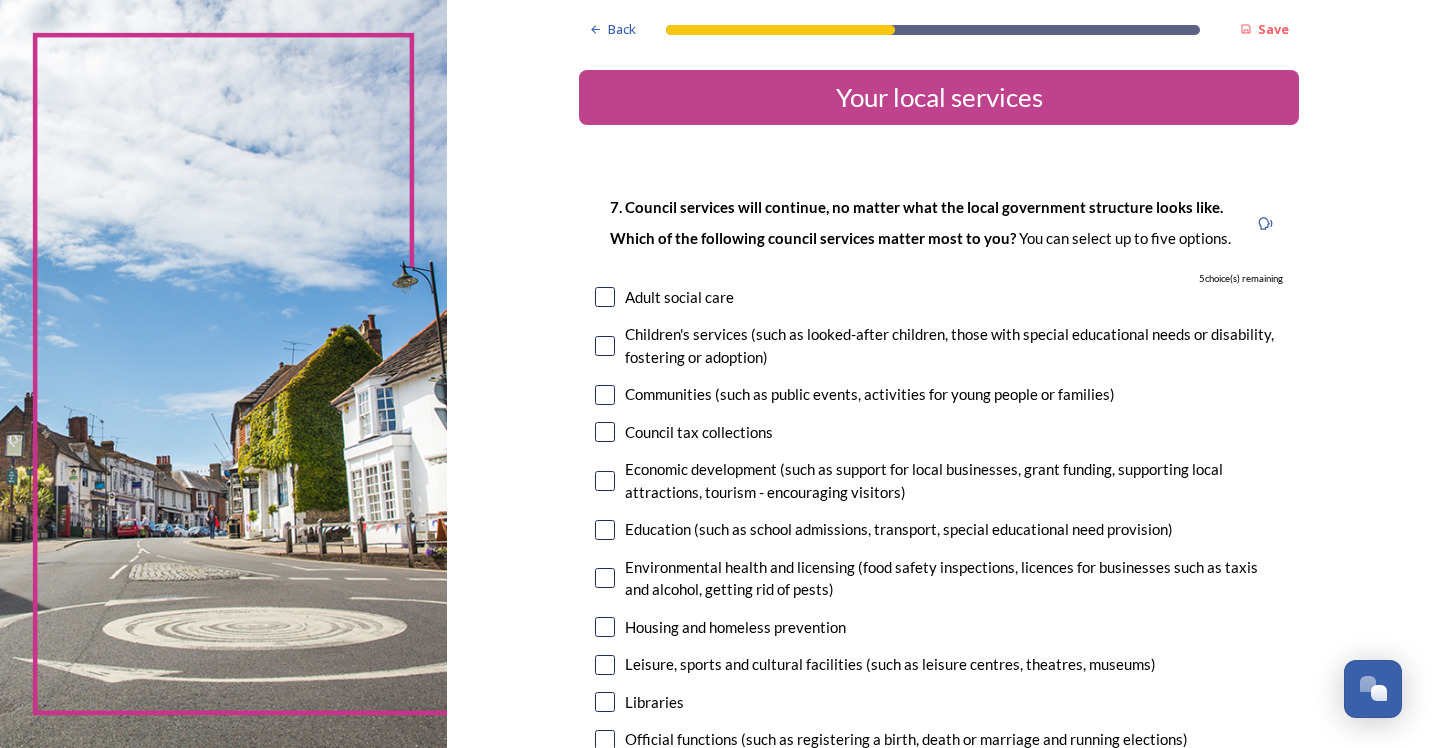 click at bounding box center [605, 346] 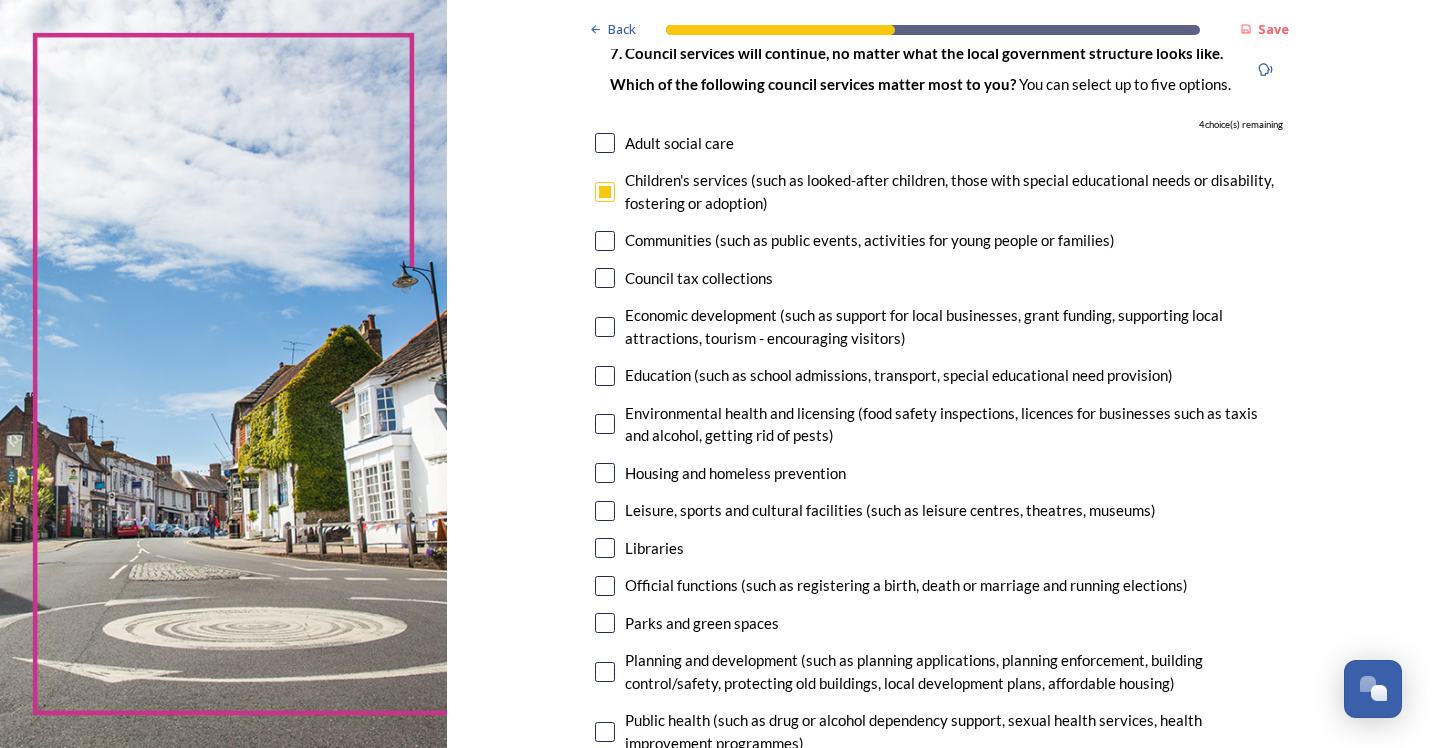 scroll, scrollTop: 200, scrollLeft: 0, axis: vertical 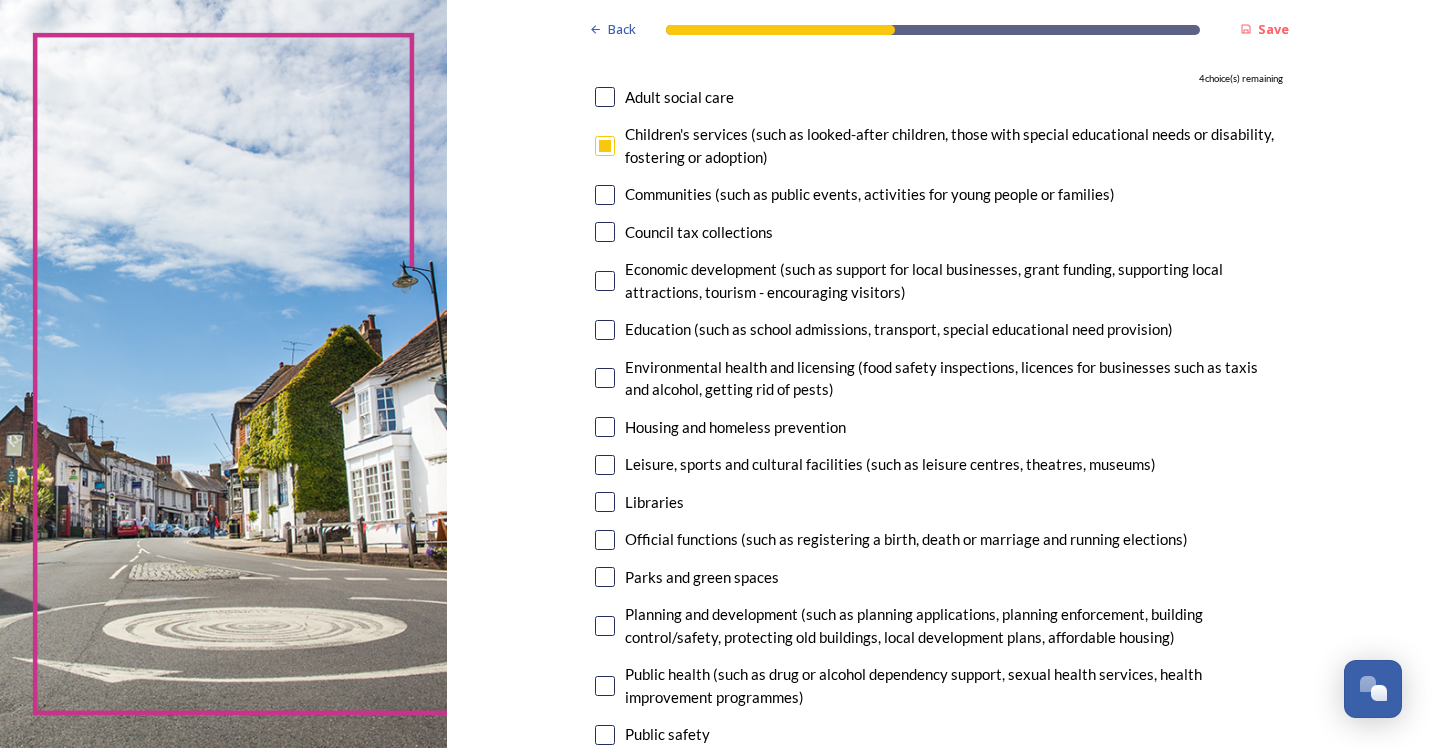 click at bounding box center [605, 330] 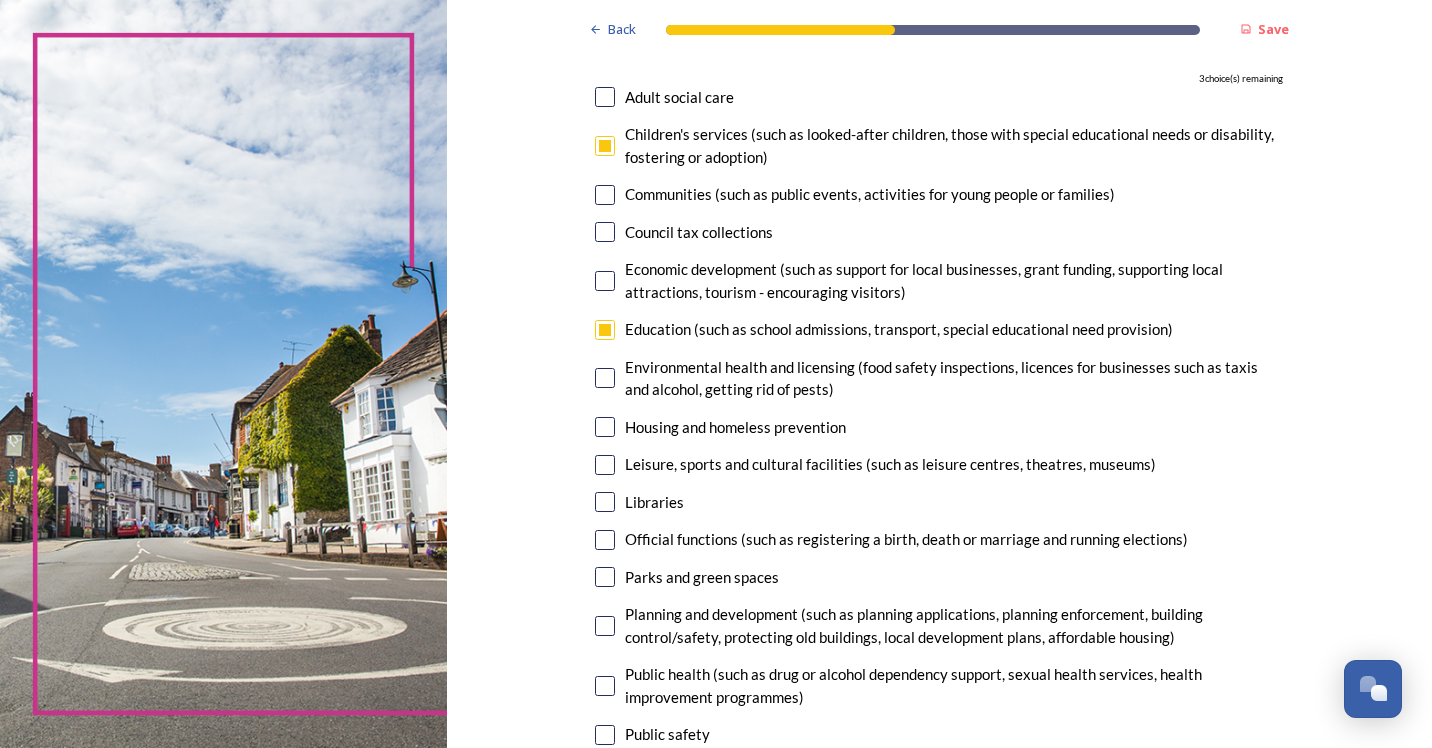 click at bounding box center (605, 378) 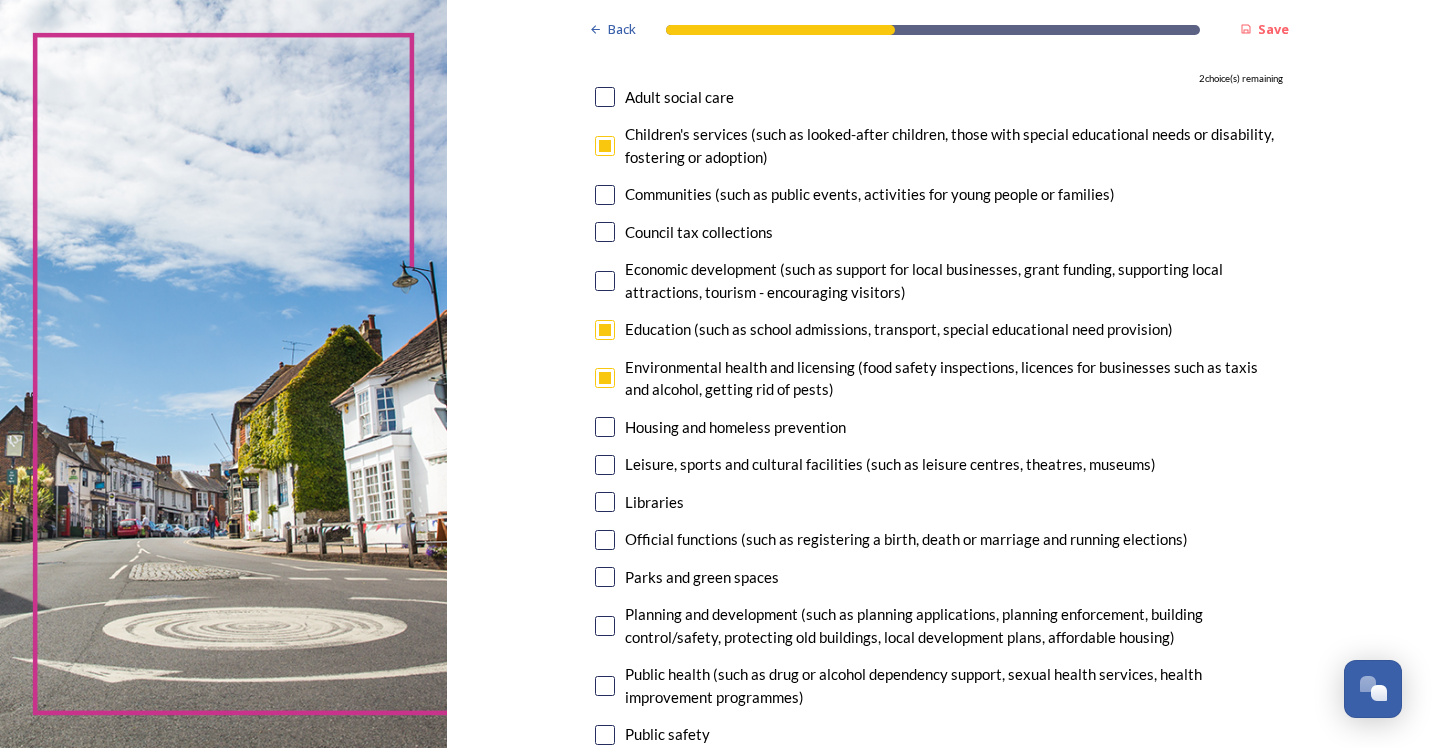 scroll, scrollTop: 300, scrollLeft: 0, axis: vertical 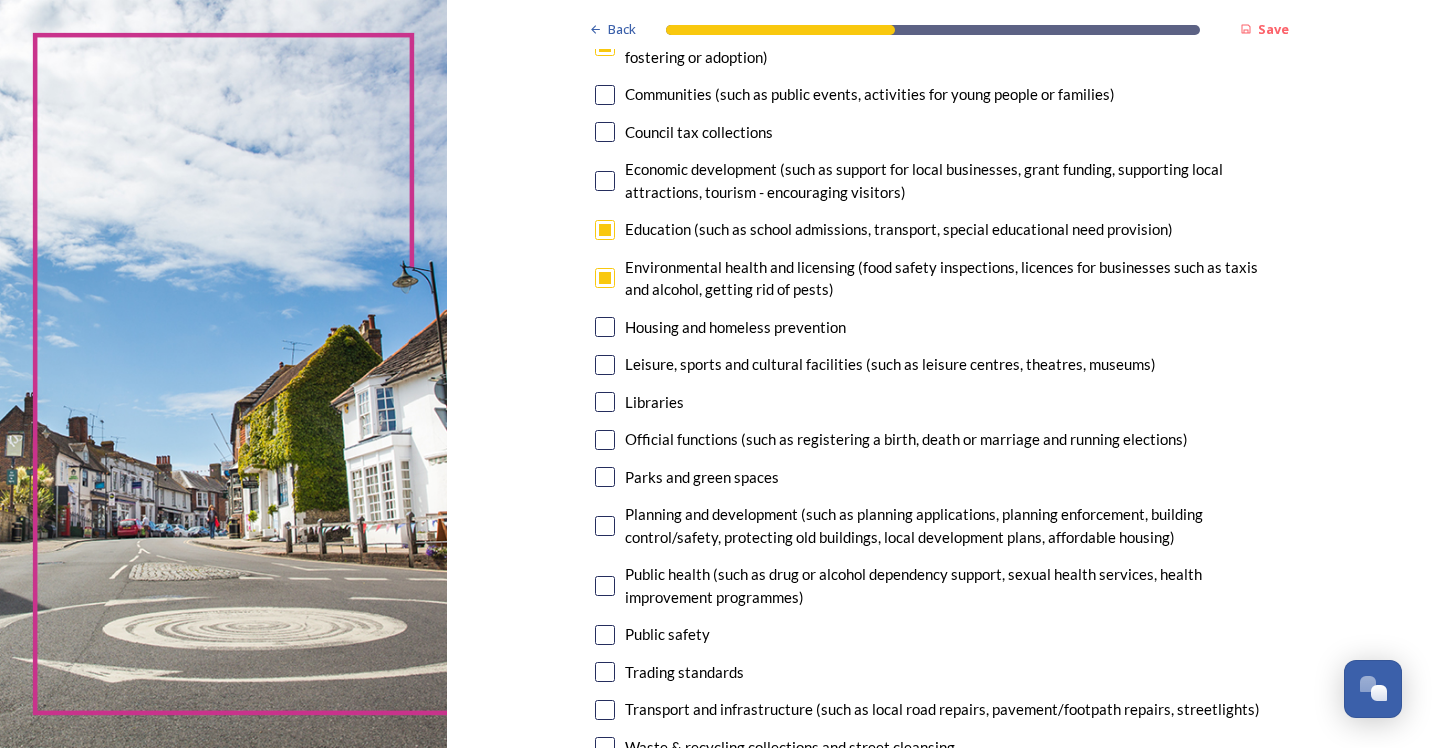 click at bounding box center (605, 327) 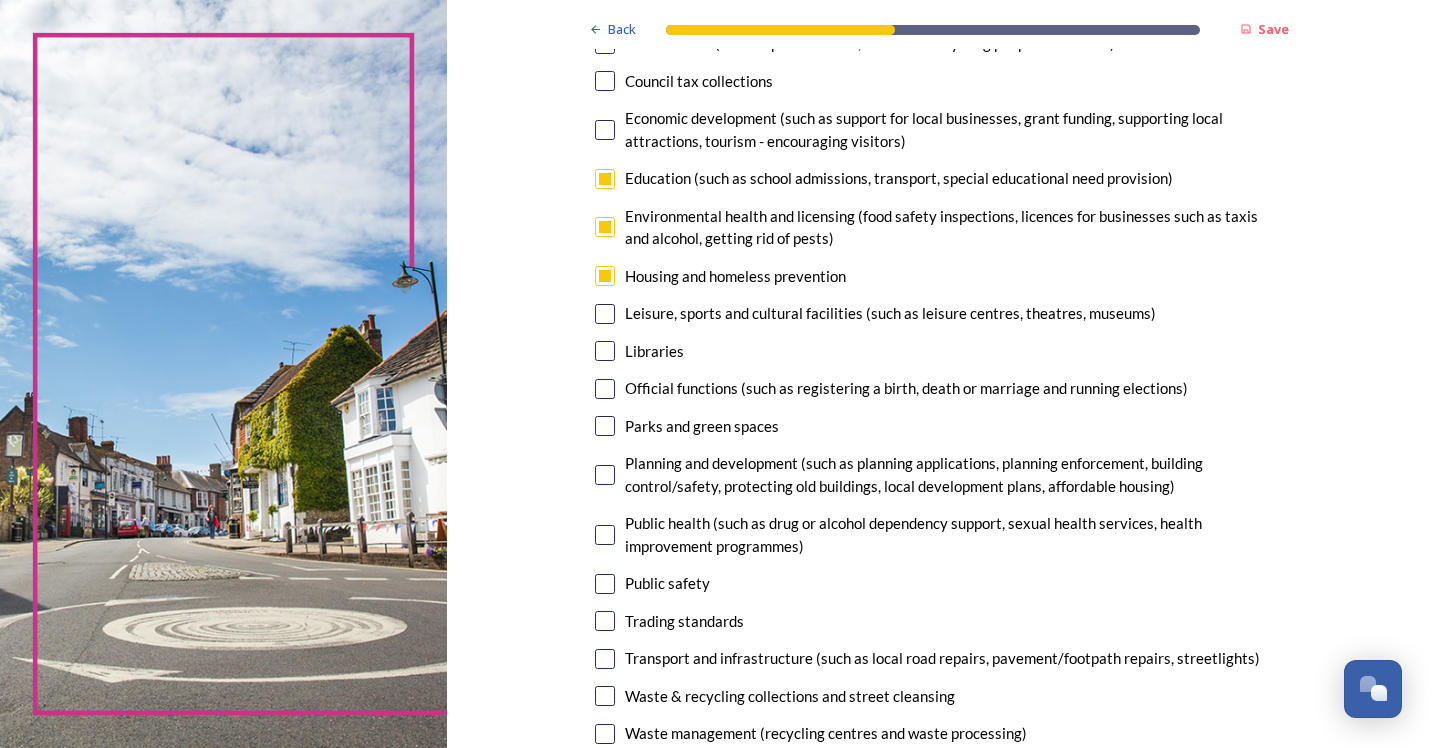 scroll, scrollTop: 400, scrollLeft: 0, axis: vertical 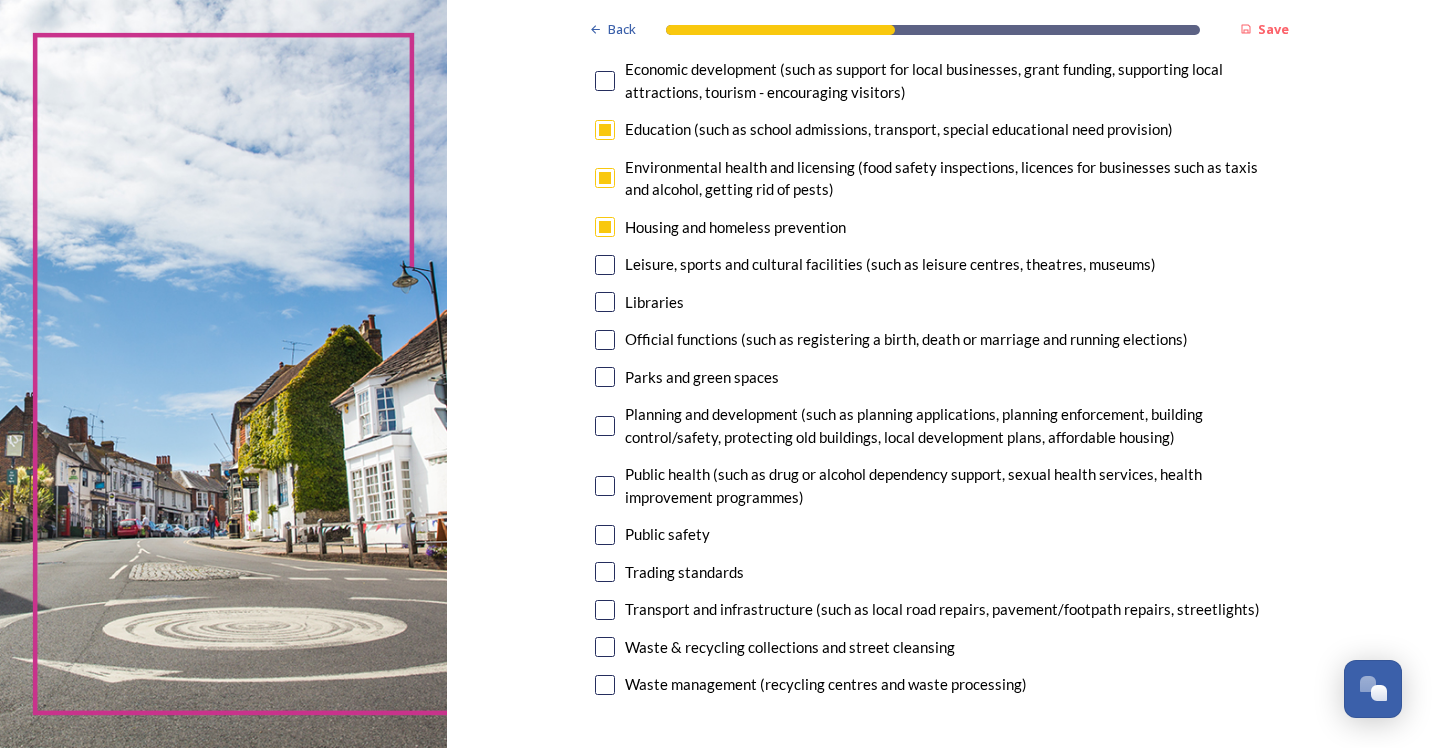 click at bounding box center [605, 302] 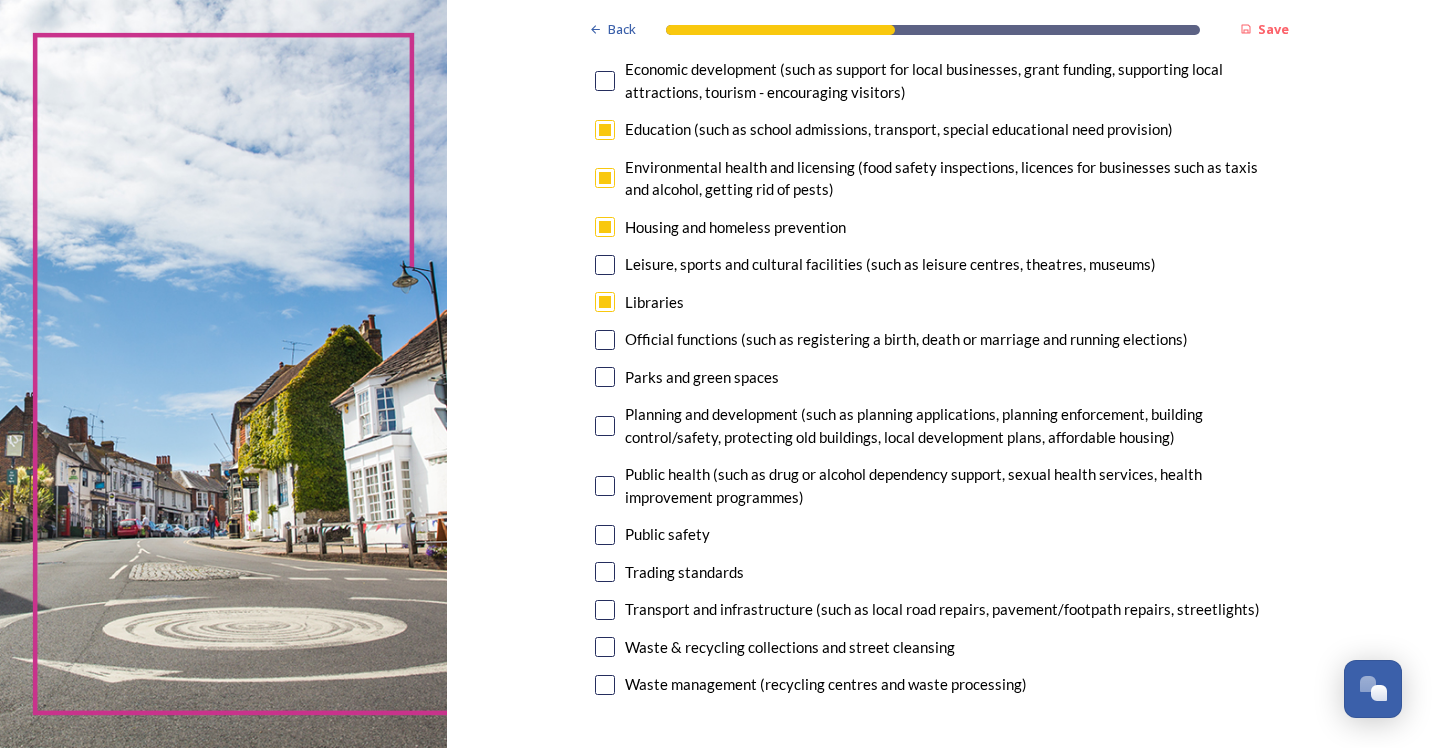 click at bounding box center [605, 377] 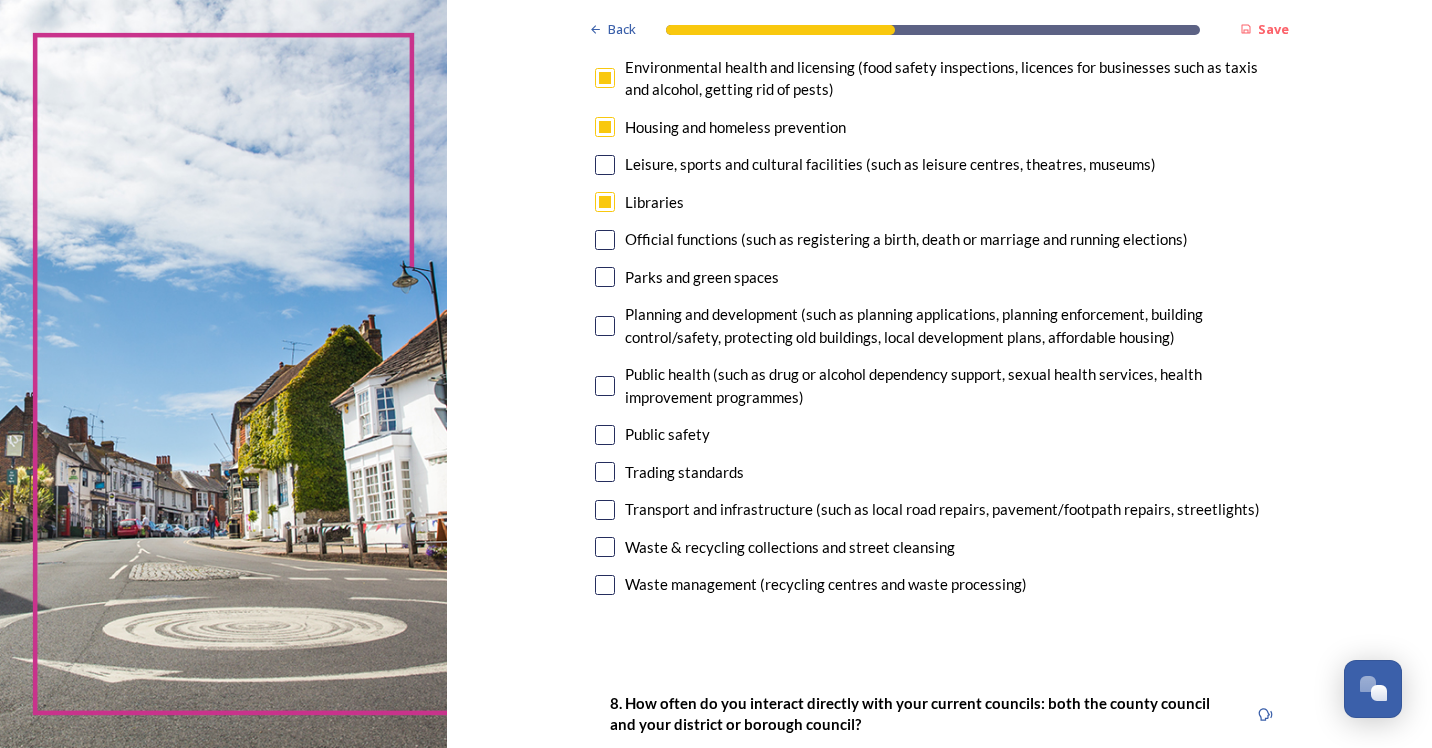click at bounding box center (605, 435) 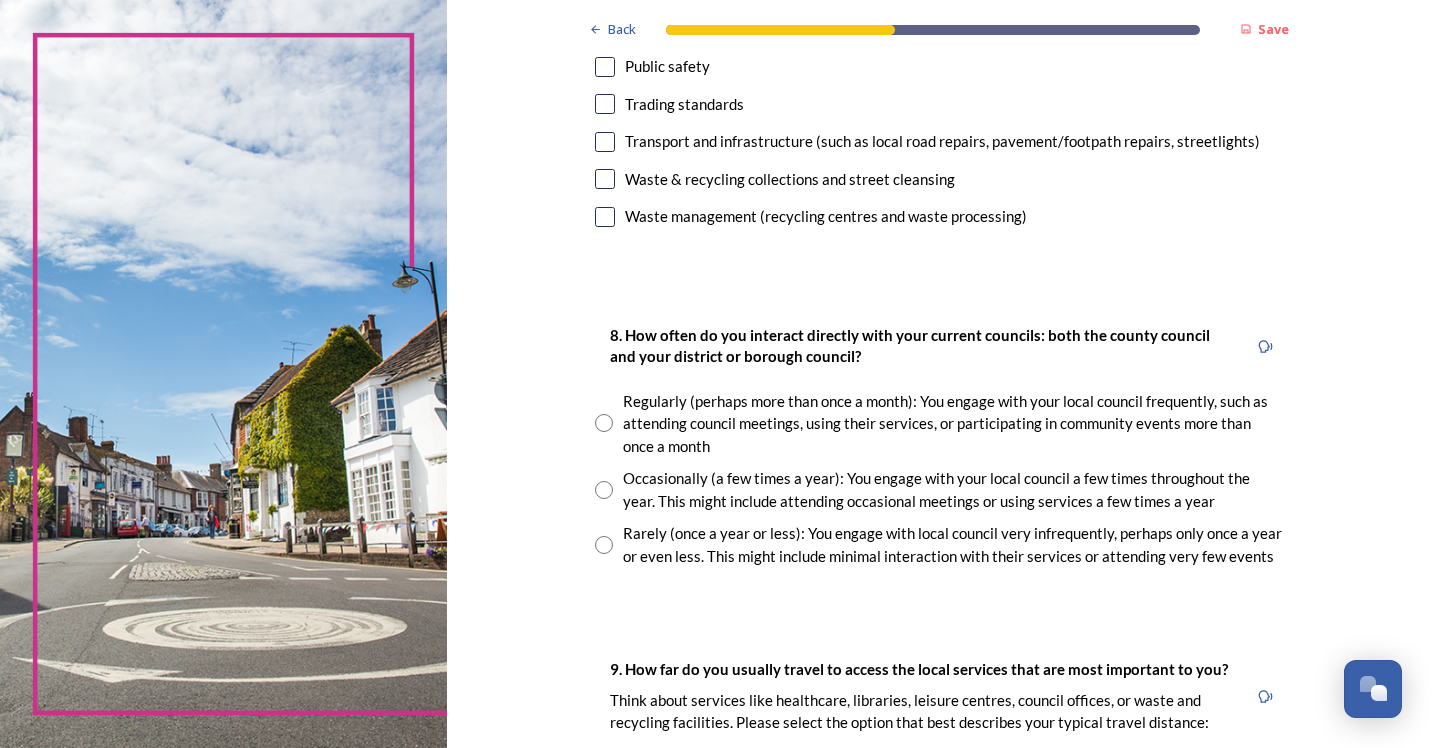 scroll, scrollTop: 900, scrollLeft: 0, axis: vertical 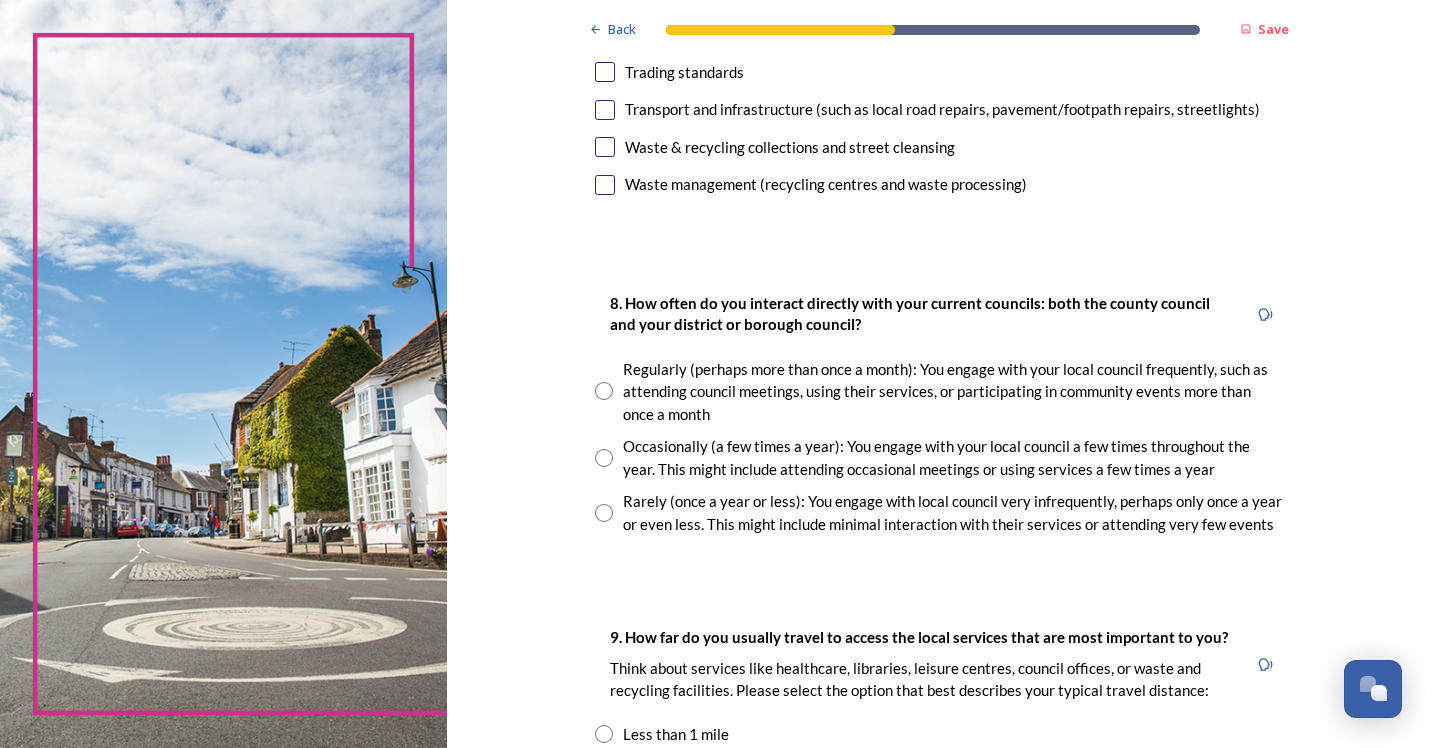 click at bounding box center (604, 513) 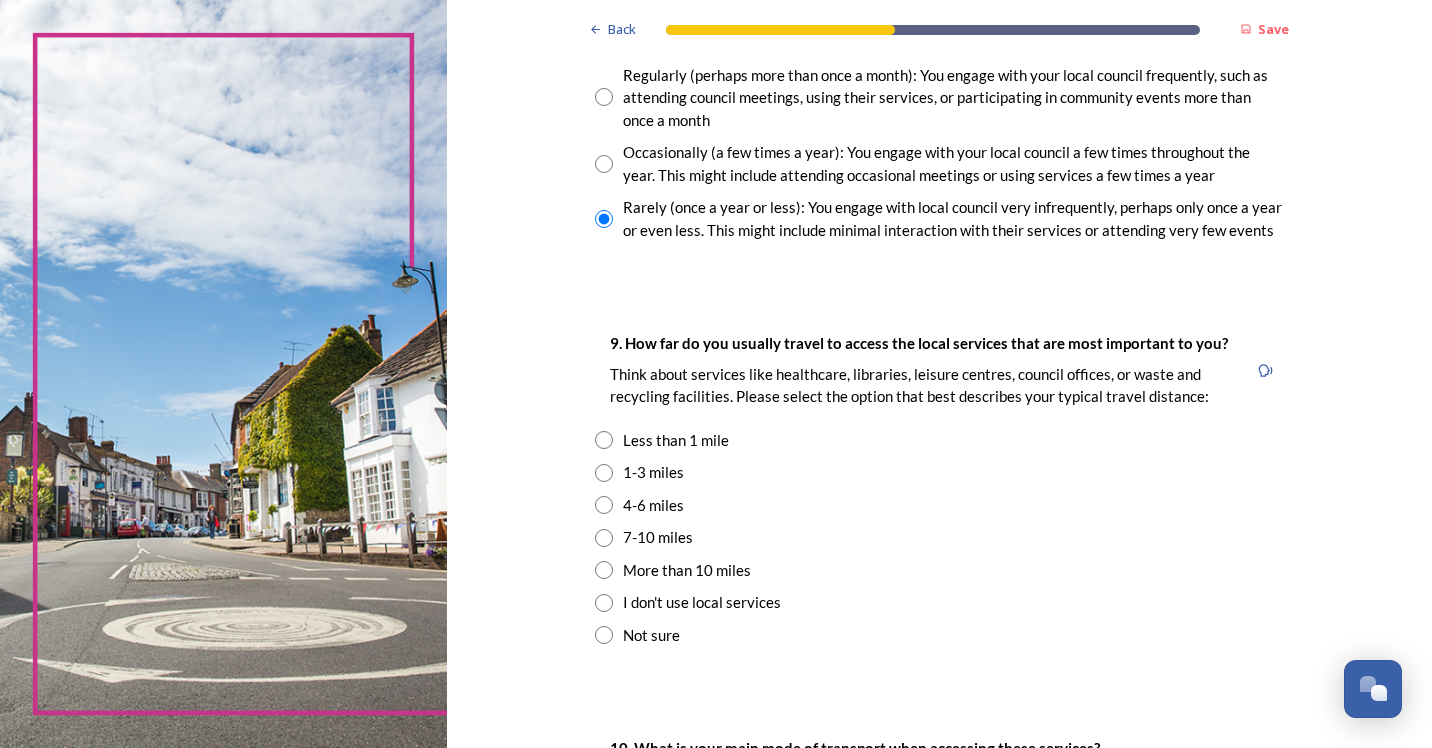 scroll, scrollTop: 1200, scrollLeft: 0, axis: vertical 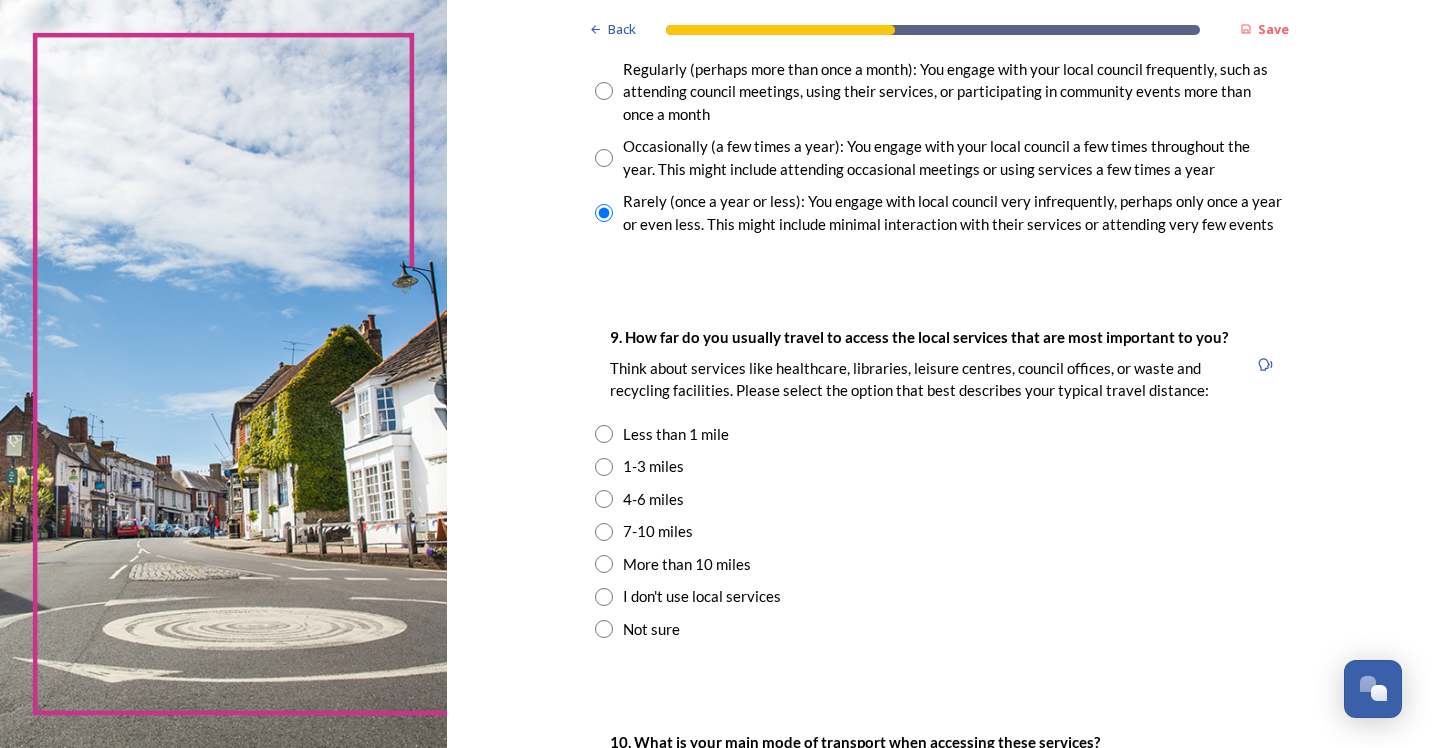 click at bounding box center [604, 434] 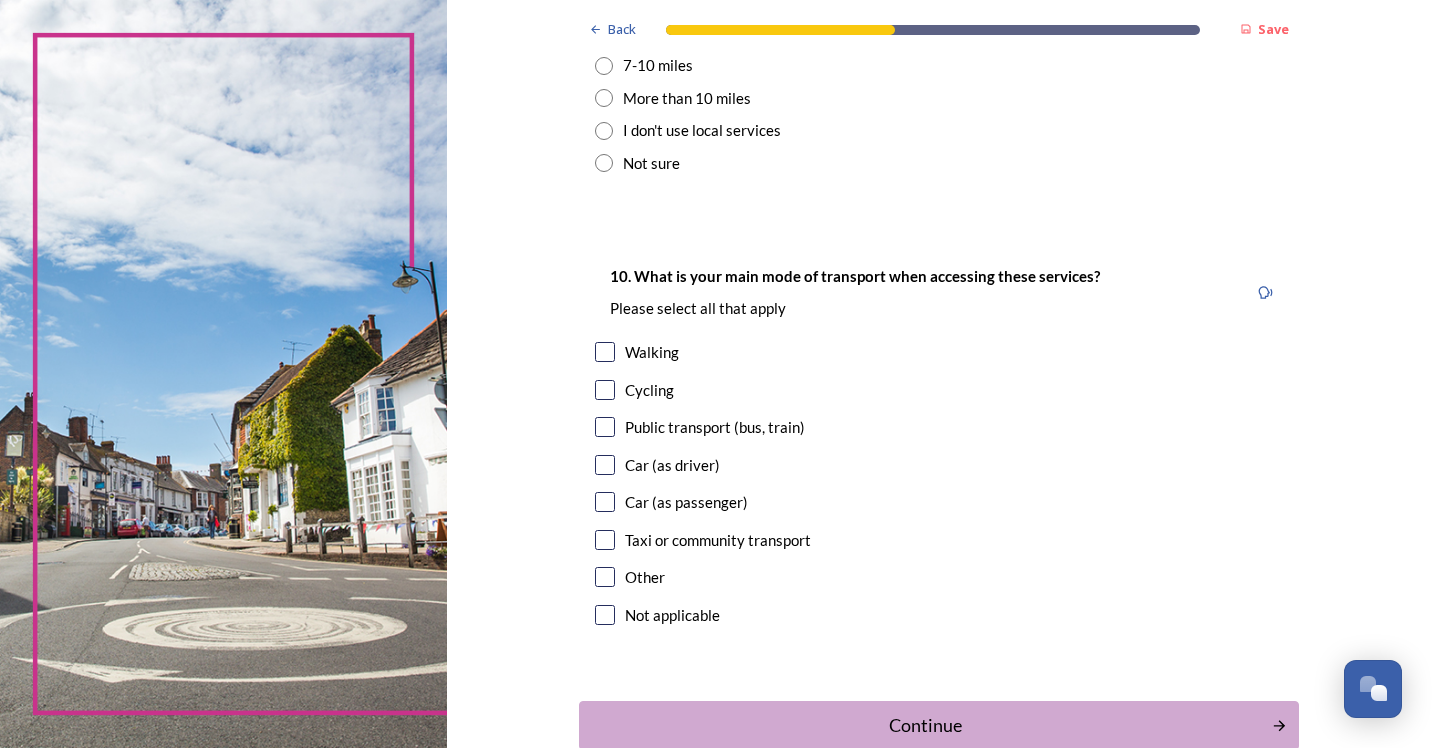 scroll, scrollTop: 1700, scrollLeft: 0, axis: vertical 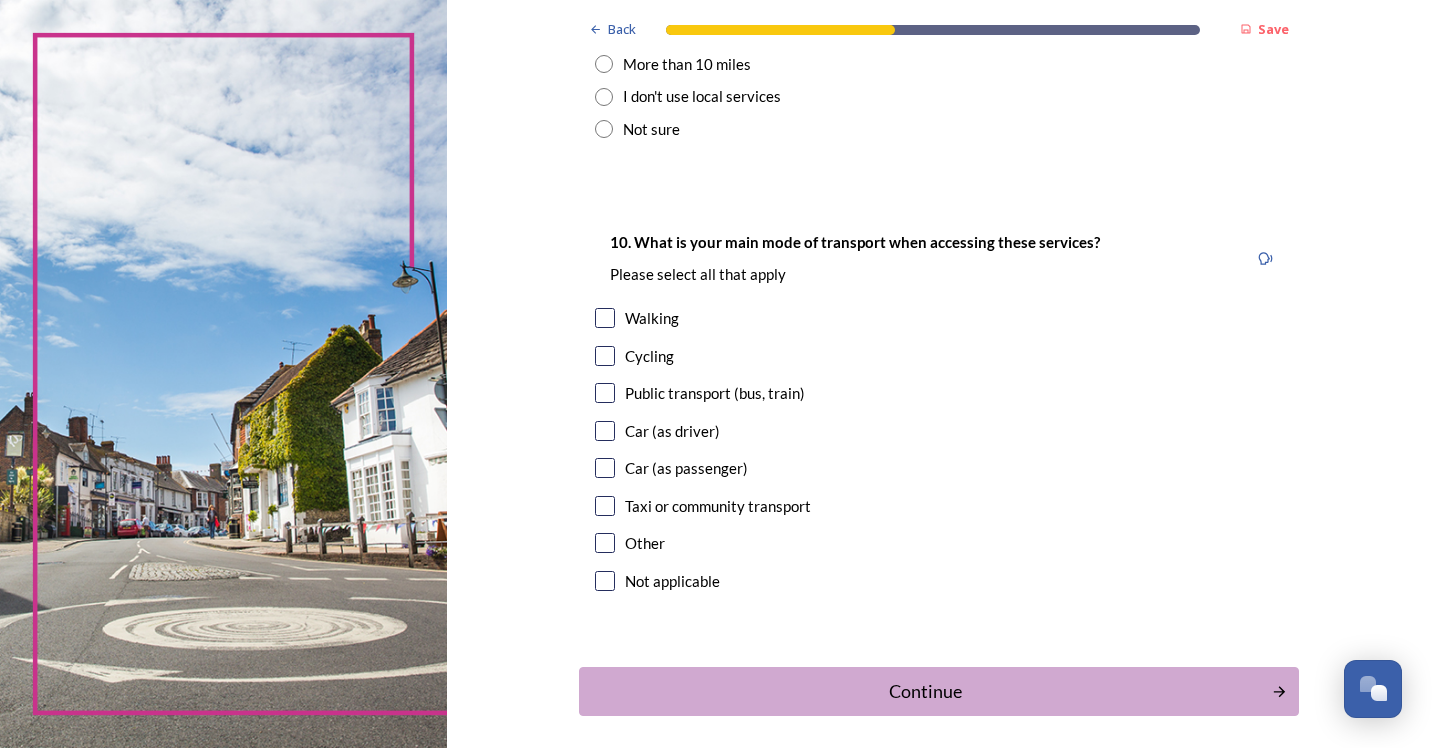 click at bounding box center (605, 318) 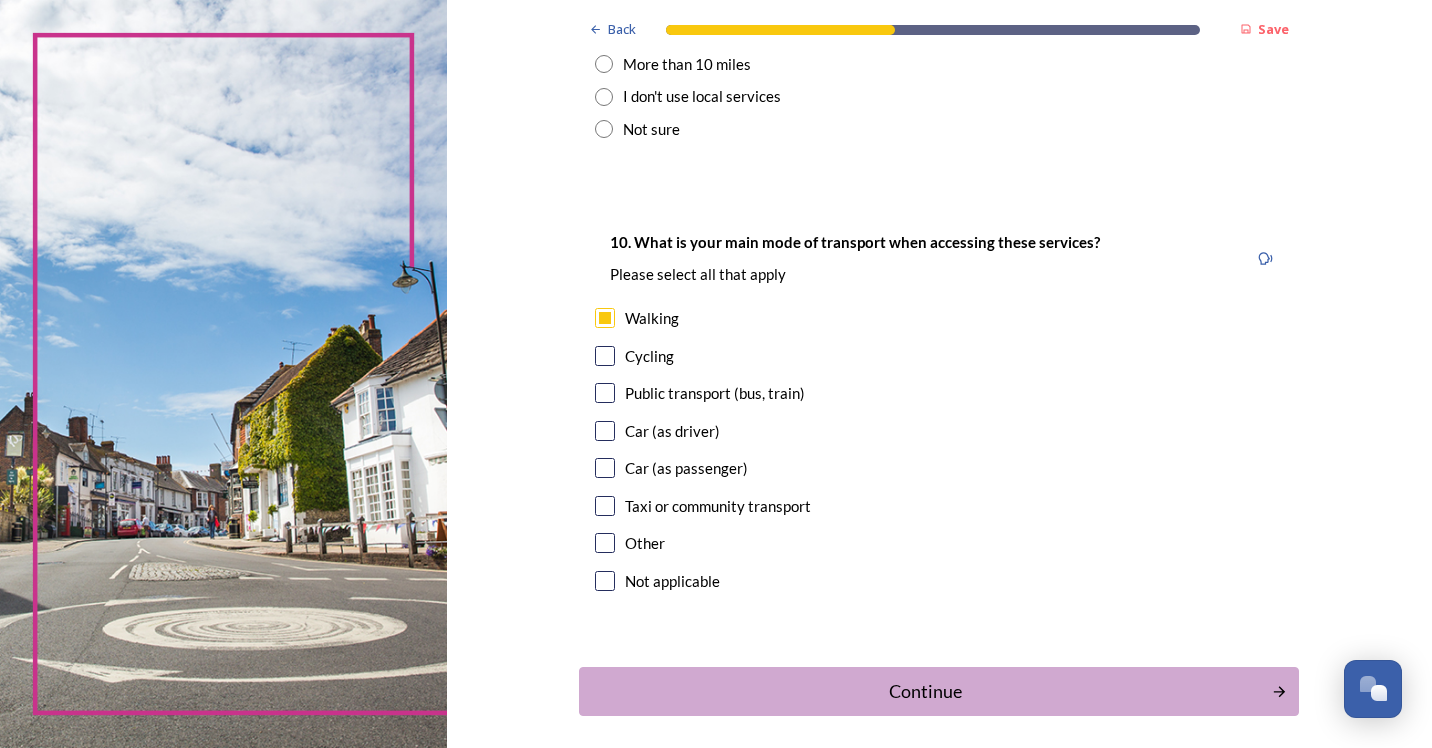 click on "Continue" at bounding box center (925, 691) 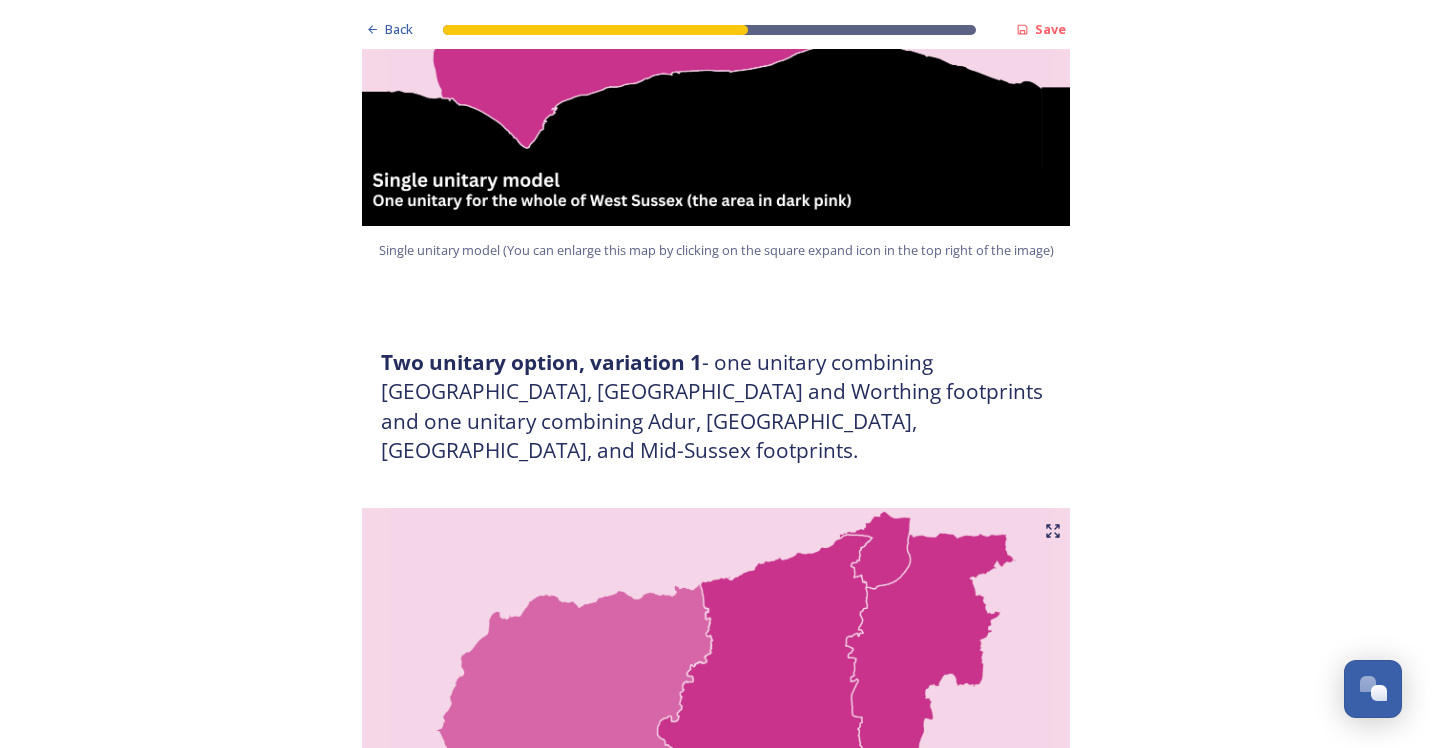 scroll, scrollTop: 900, scrollLeft: 0, axis: vertical 